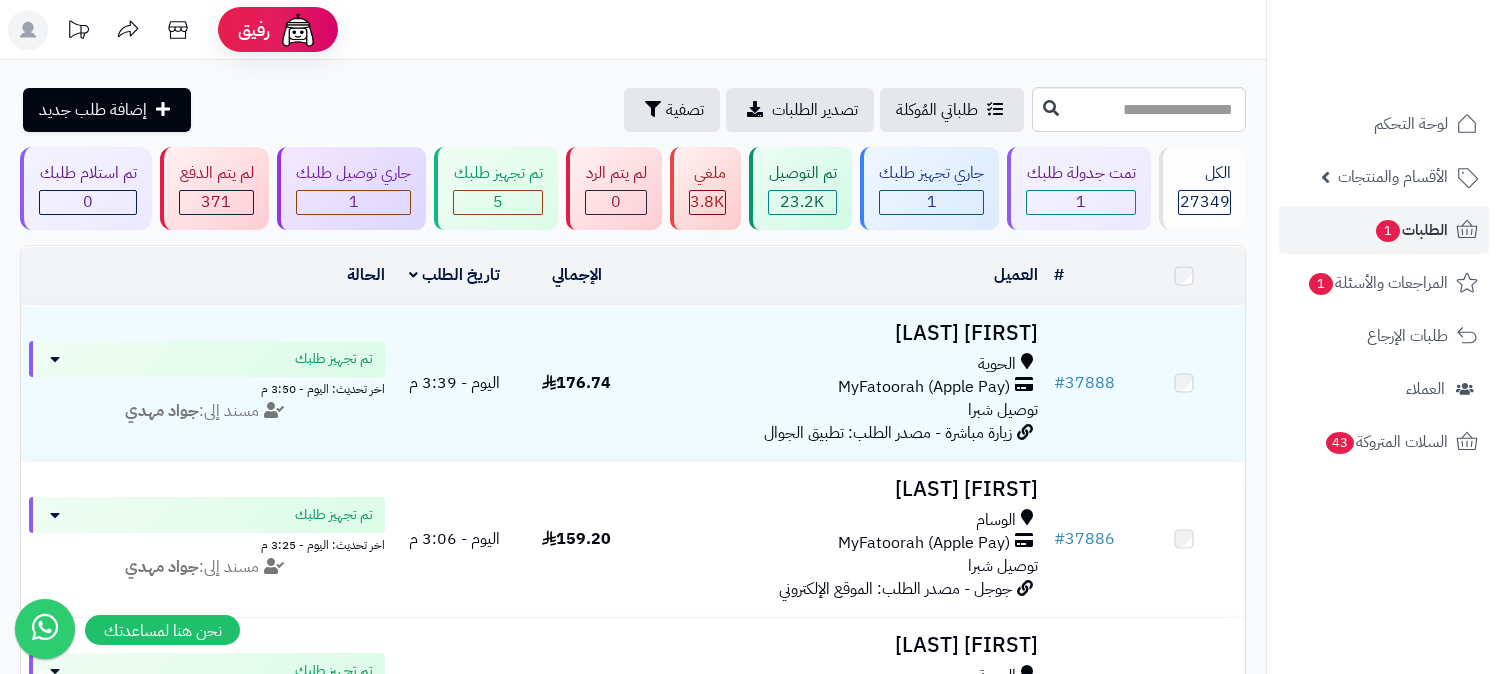 scroll, scrollTop: 0, scrollLeft: 0, axis: both 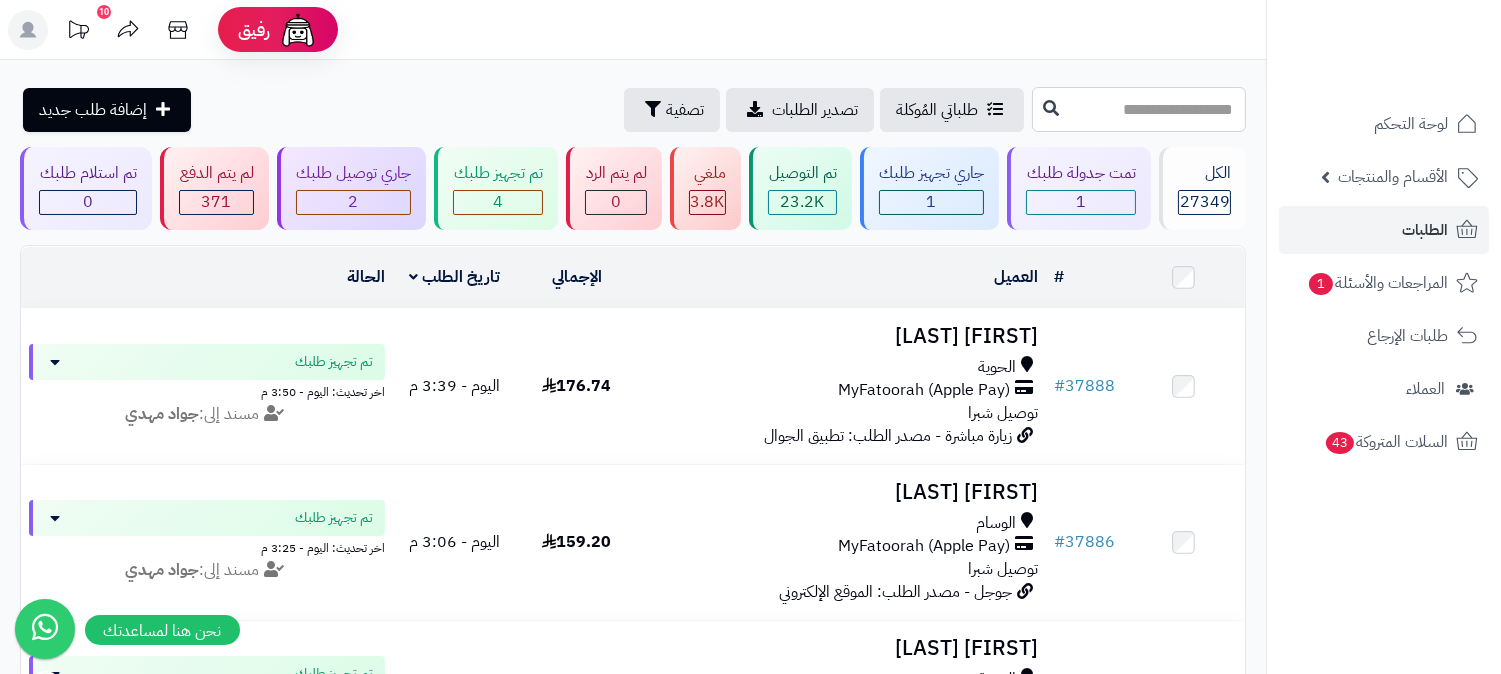 drag, startPoint x: 1158, startPoint y: 116, endPoint x: 1135, endPoint y: 116, distance: 23 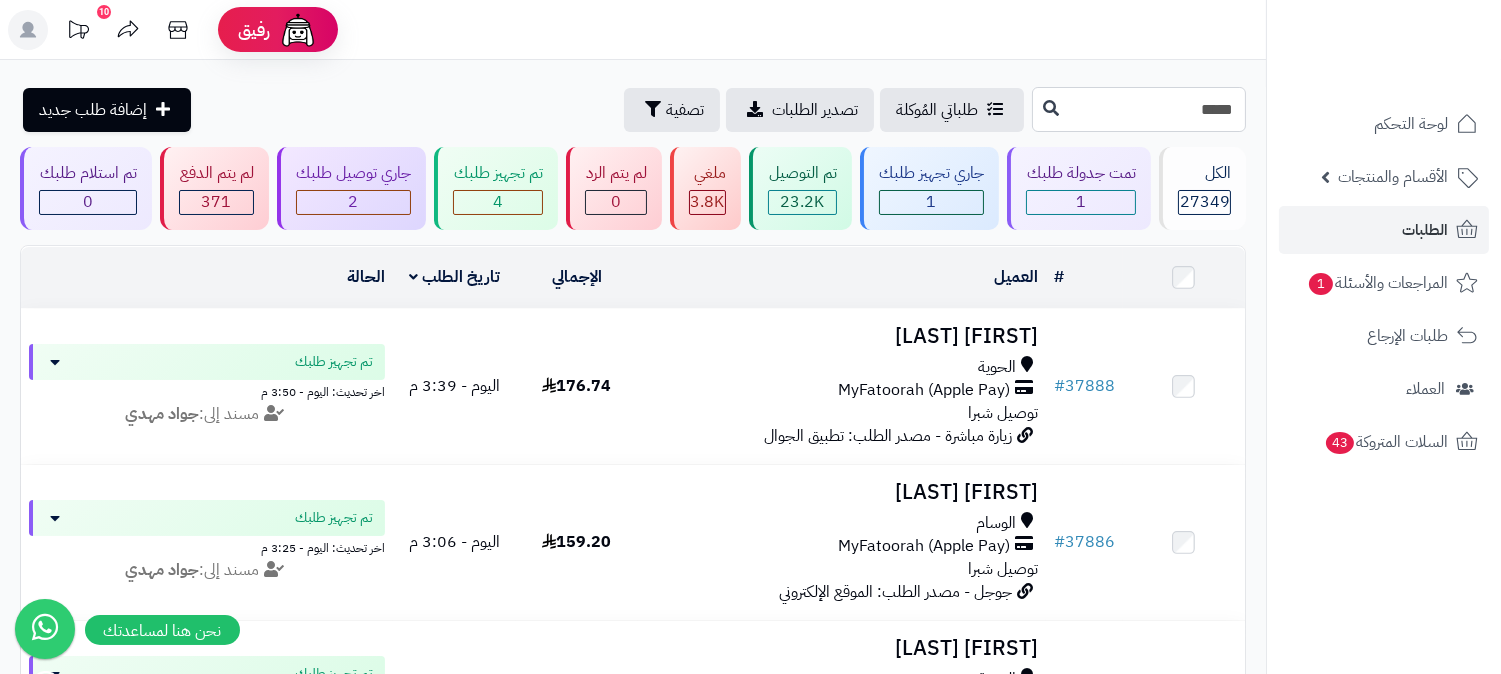 type on "*****" 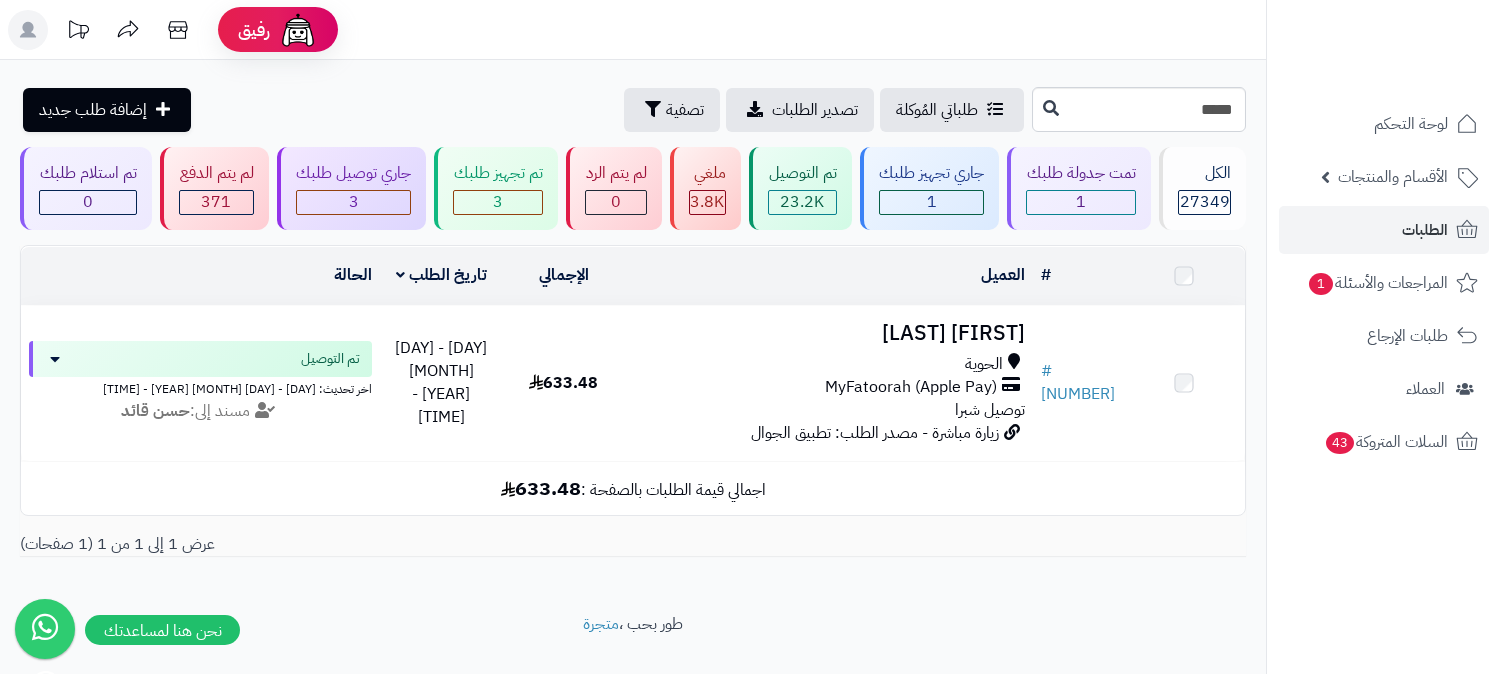 scroll, scrollTop: 0, scrollLeft: 0, axis: both 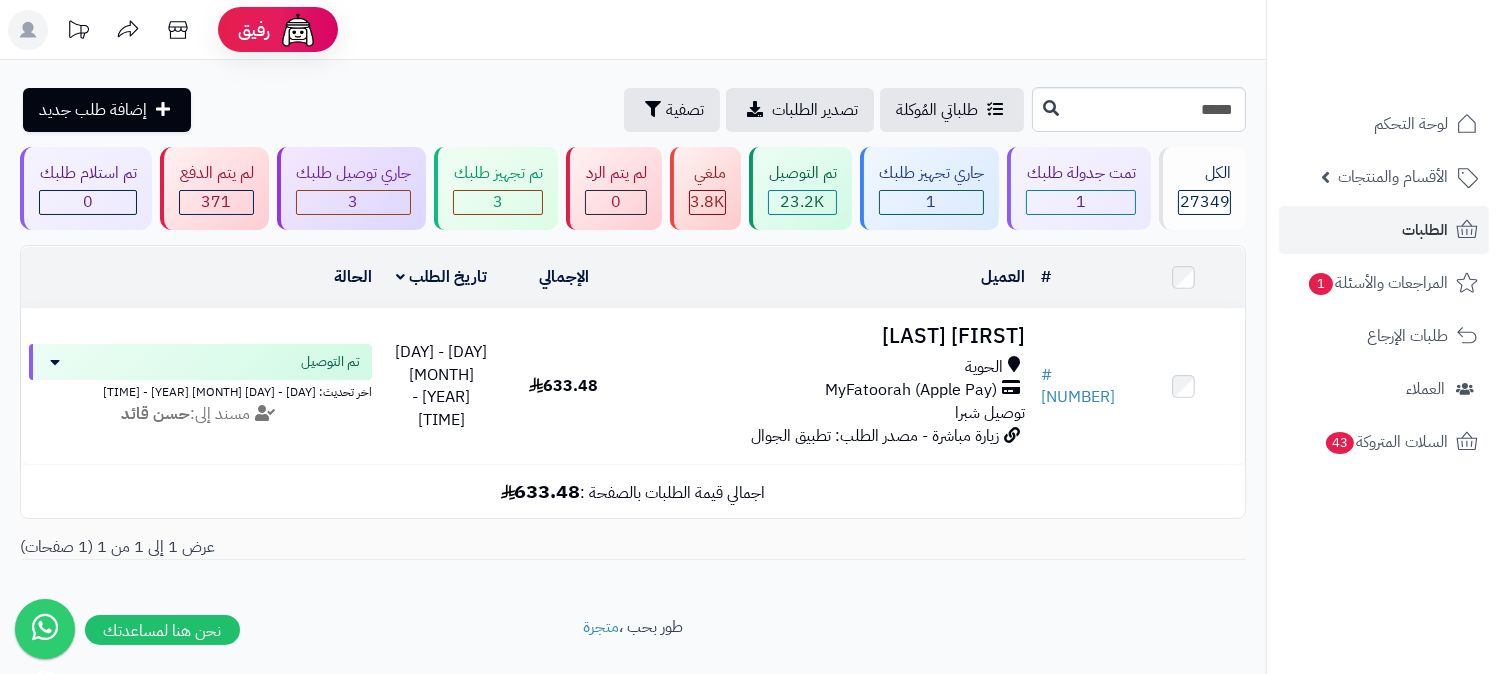 click on "الحوية" at bounding box center [984, 367] 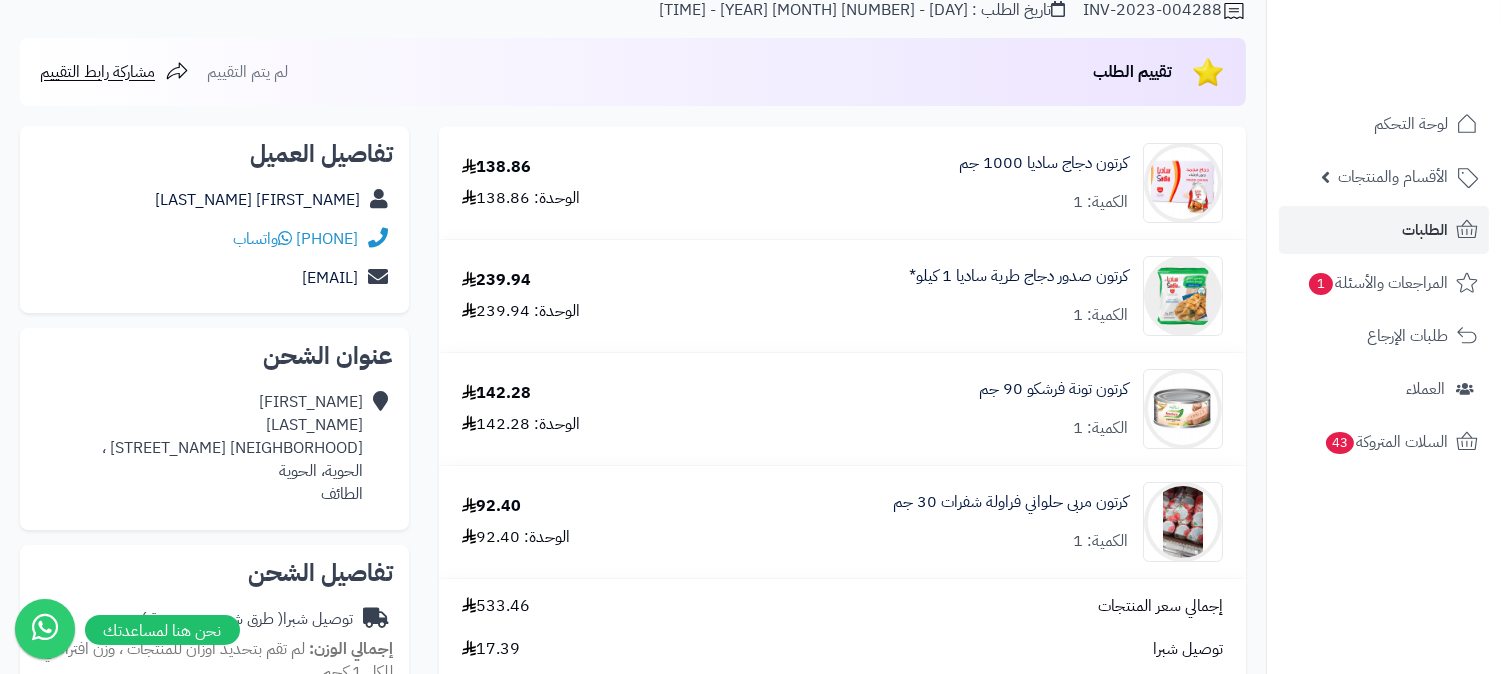 scroll, scrollTop: 222, scrollLeft: 0, axis: vertical 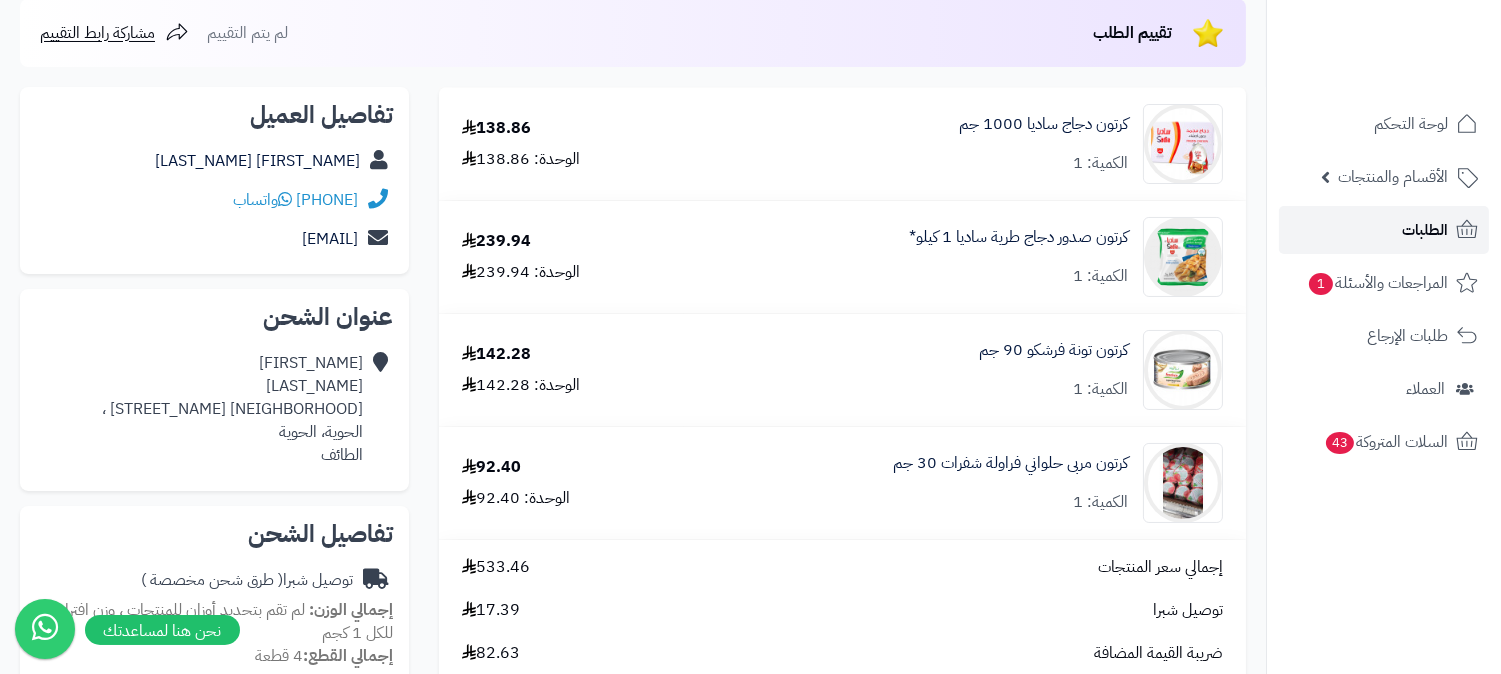 click on "الطلبات" at bounding box center [1384, 230] 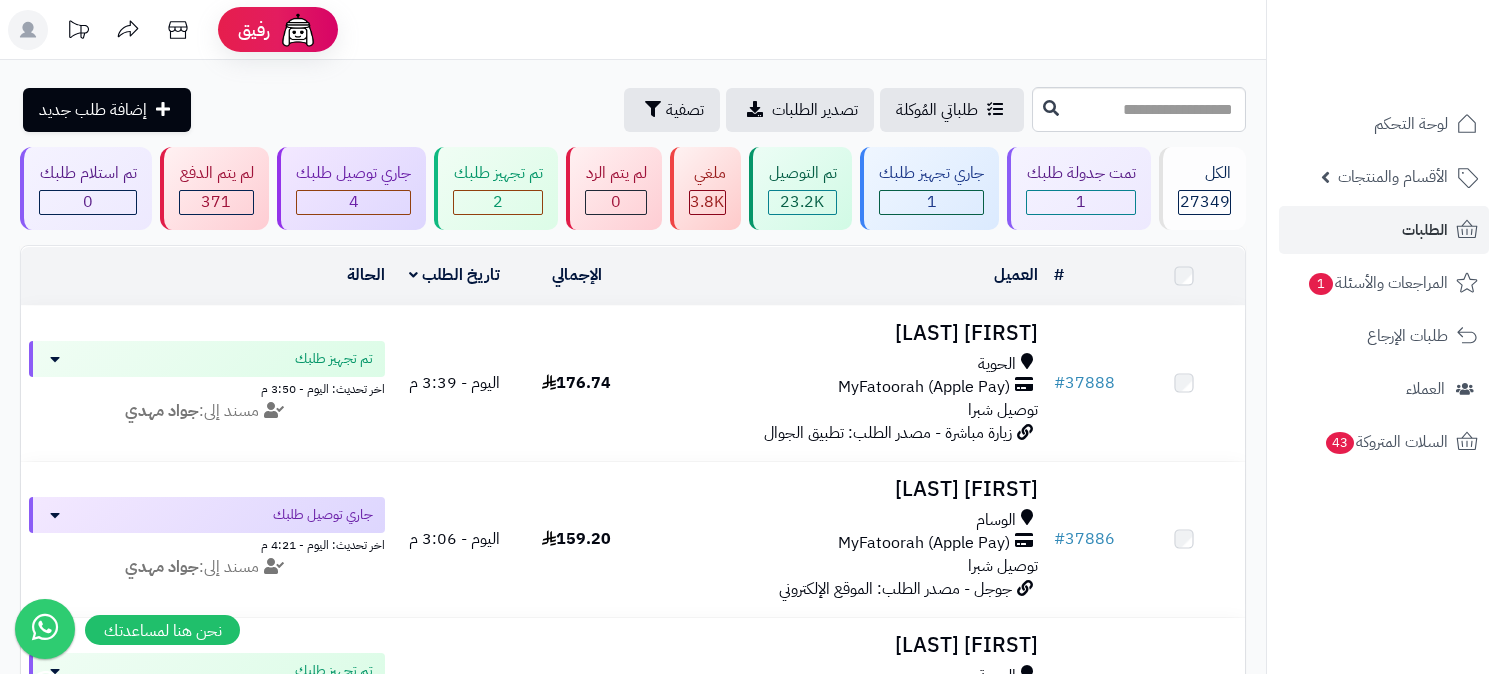 scroll, scrollTop: 0, scrollLeft: 0, axis: both 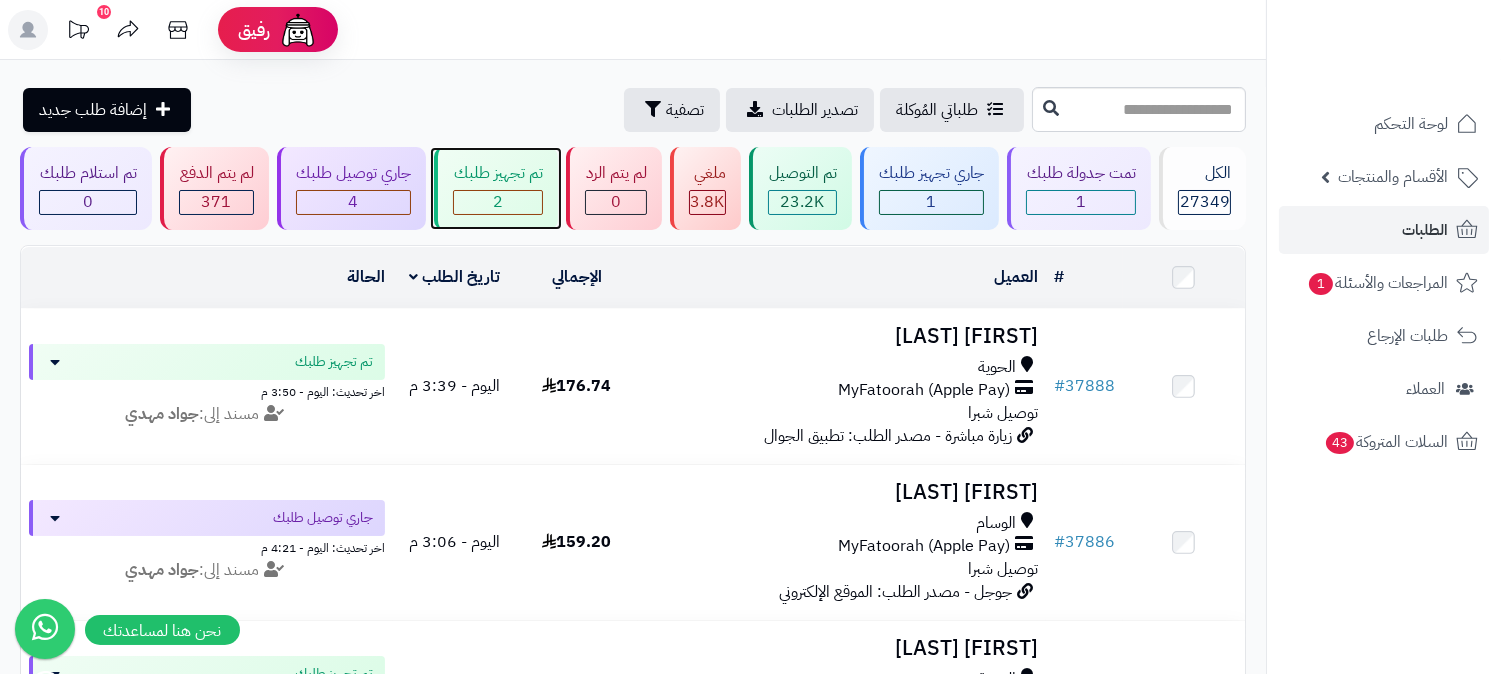 click on "2" at bounding box center (498, 202) 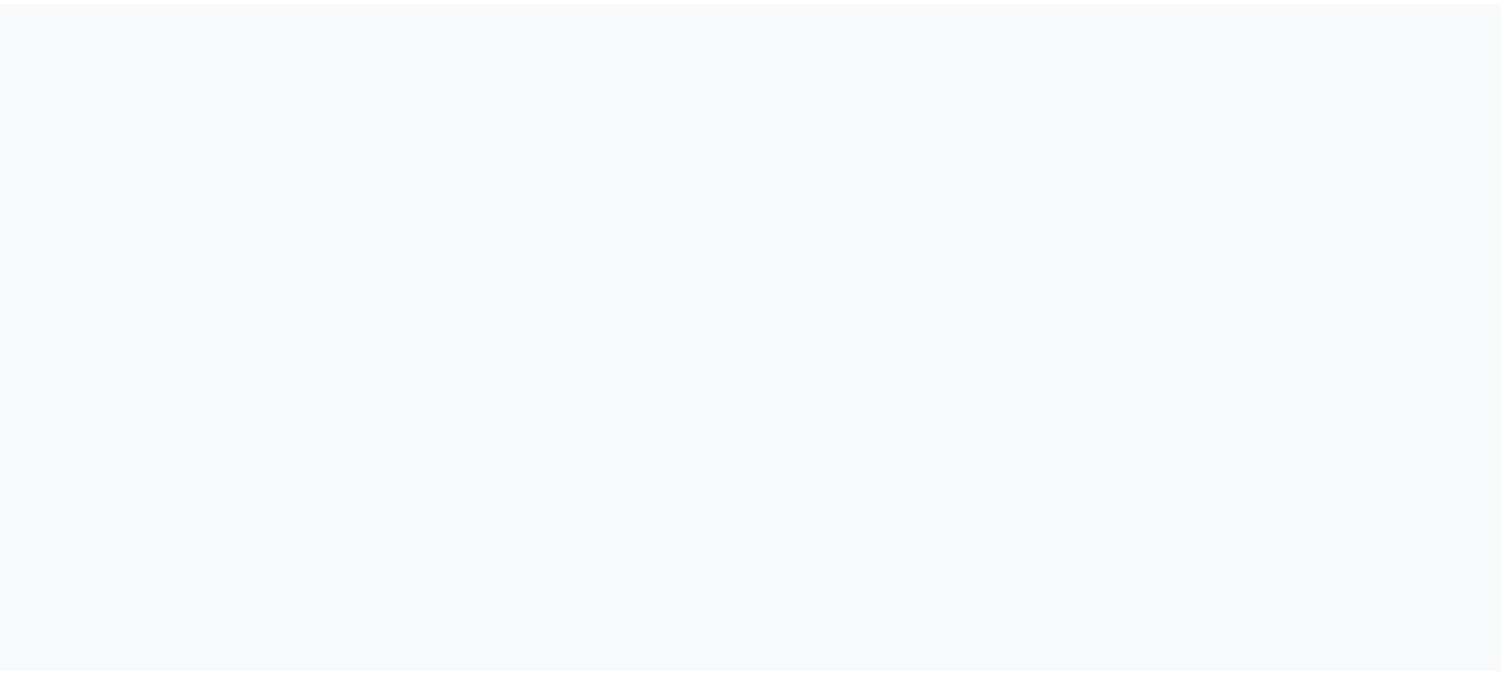 scroll, scrollTop: 0, scrollLeft: 0, axis: both 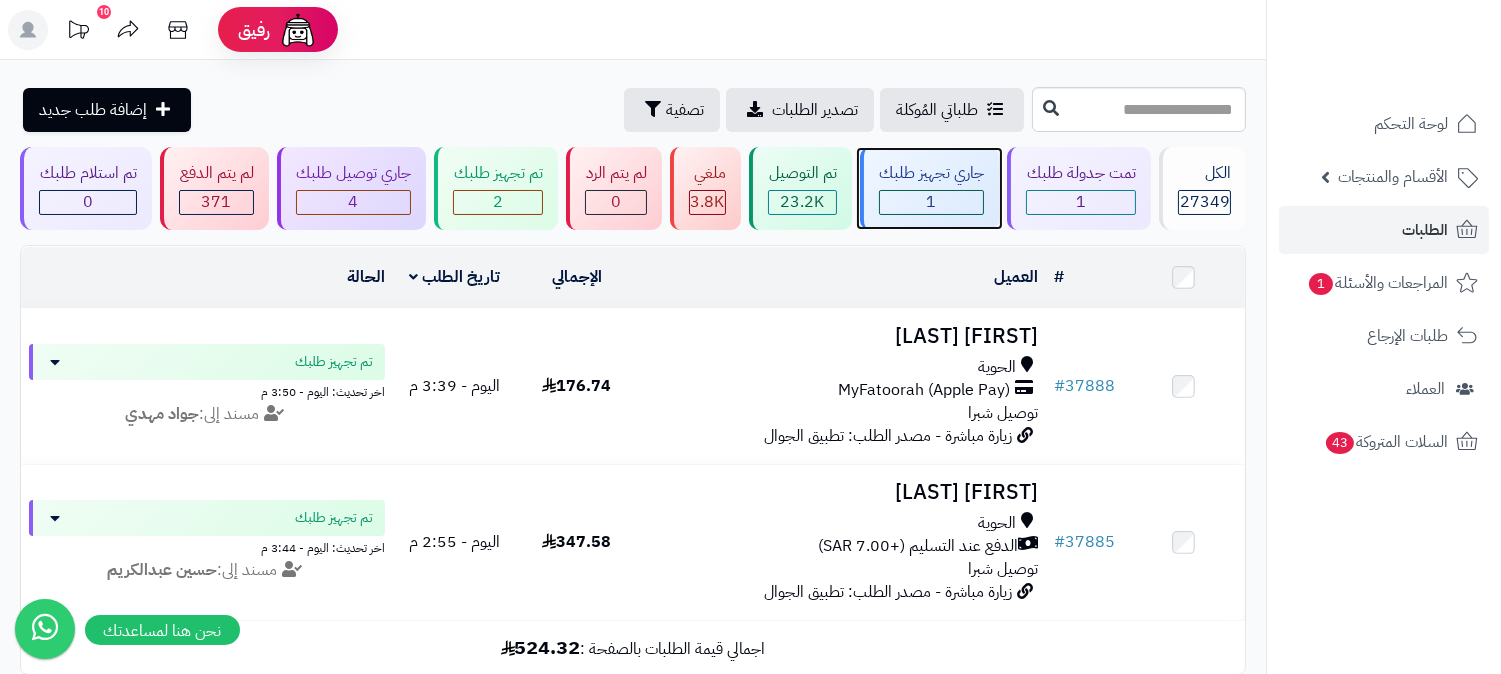 click on "جاري تجهيز طلبك" at bounding box center (932, 173) 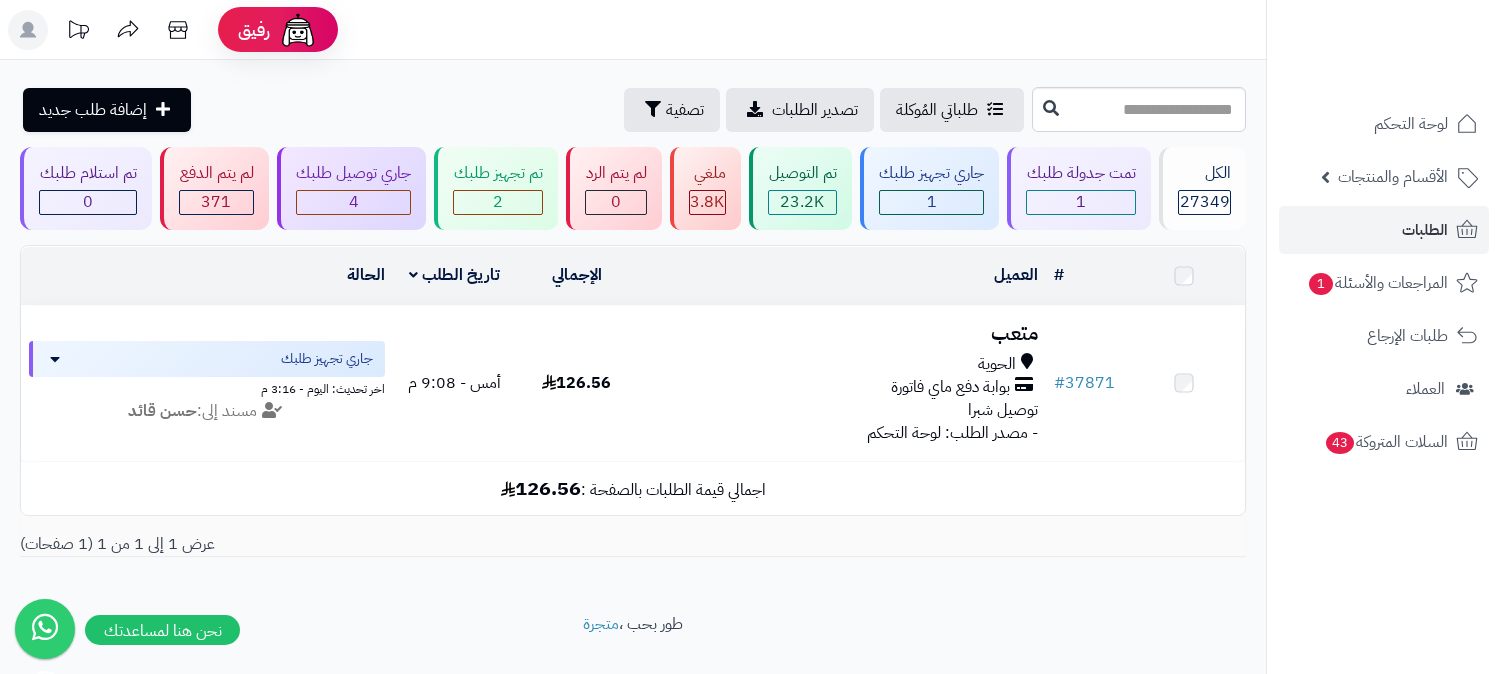 scroll, scrollTop: 0, scrollLeft: 0, axis: both 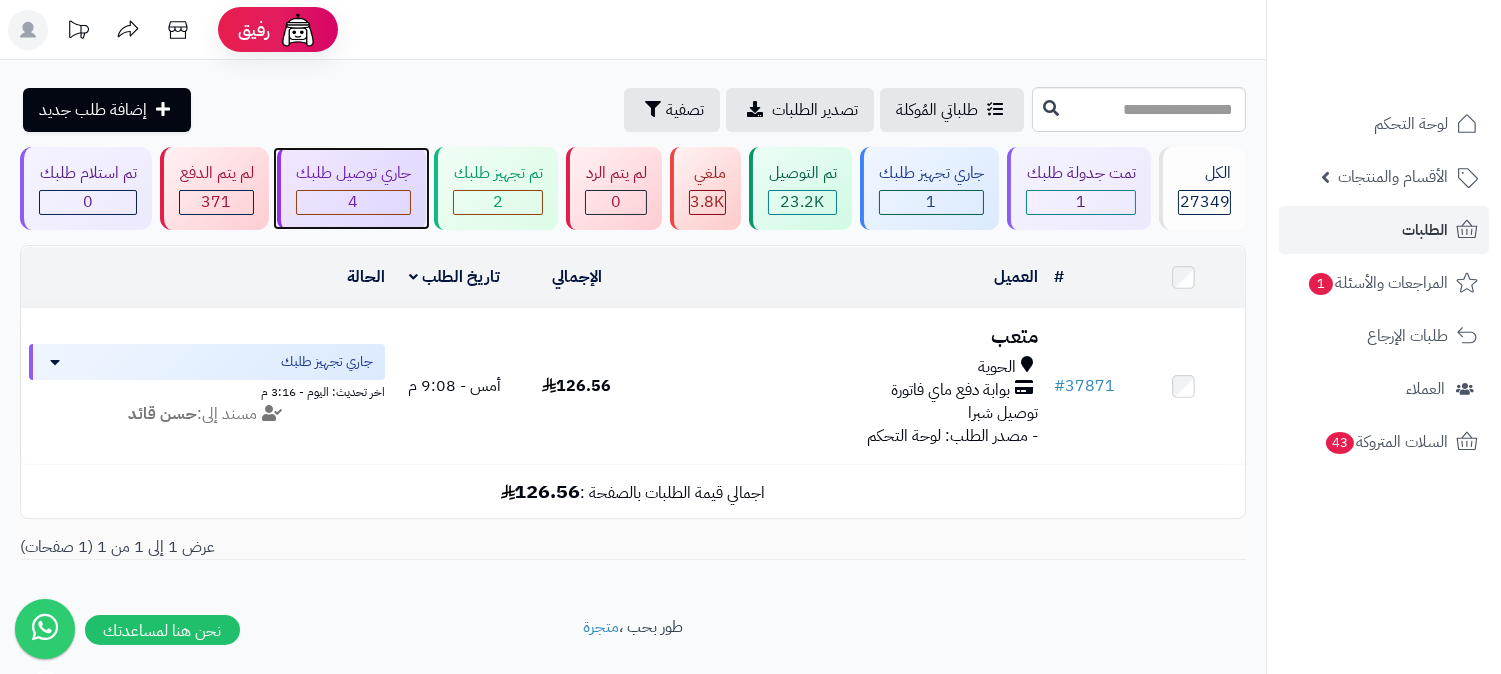 click on "4" at bounding box center [354, 202] 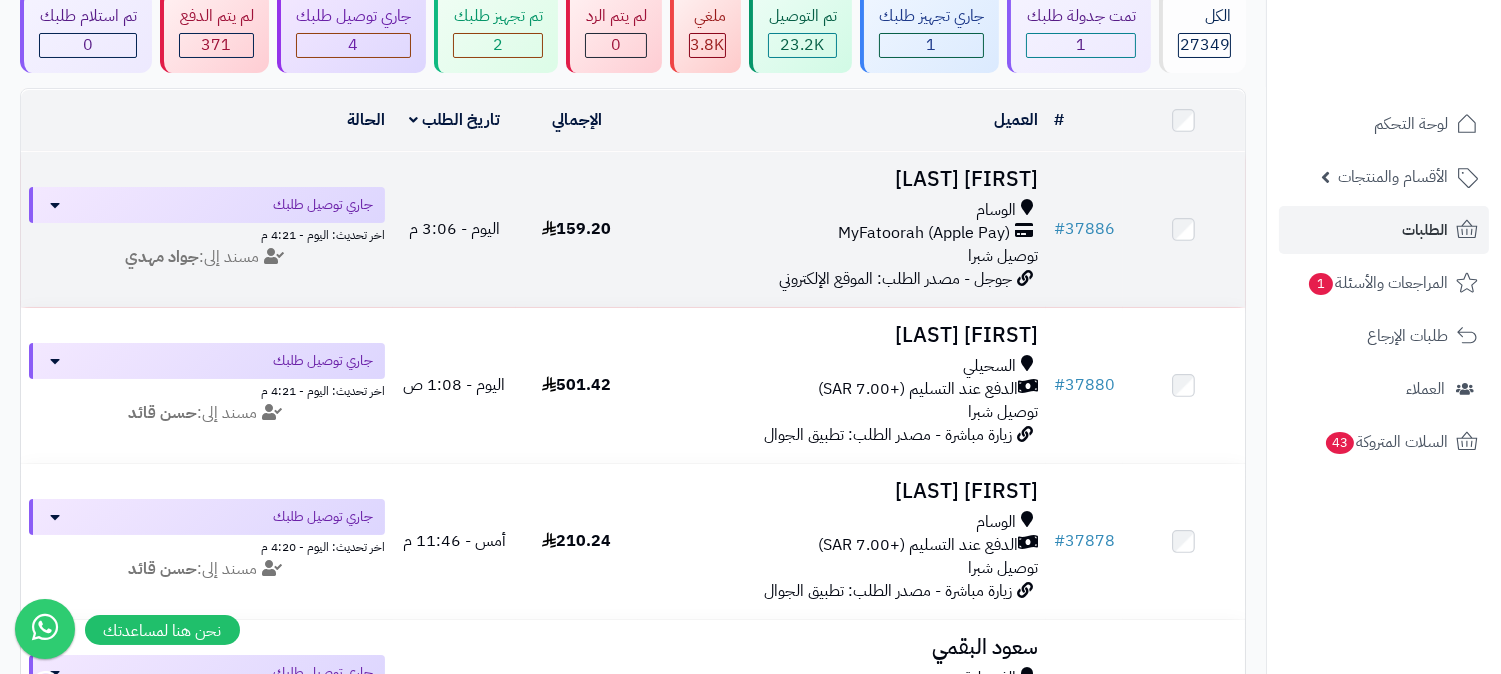 scroll, scrollTop: 0, scrollLeft: 0, axis: both 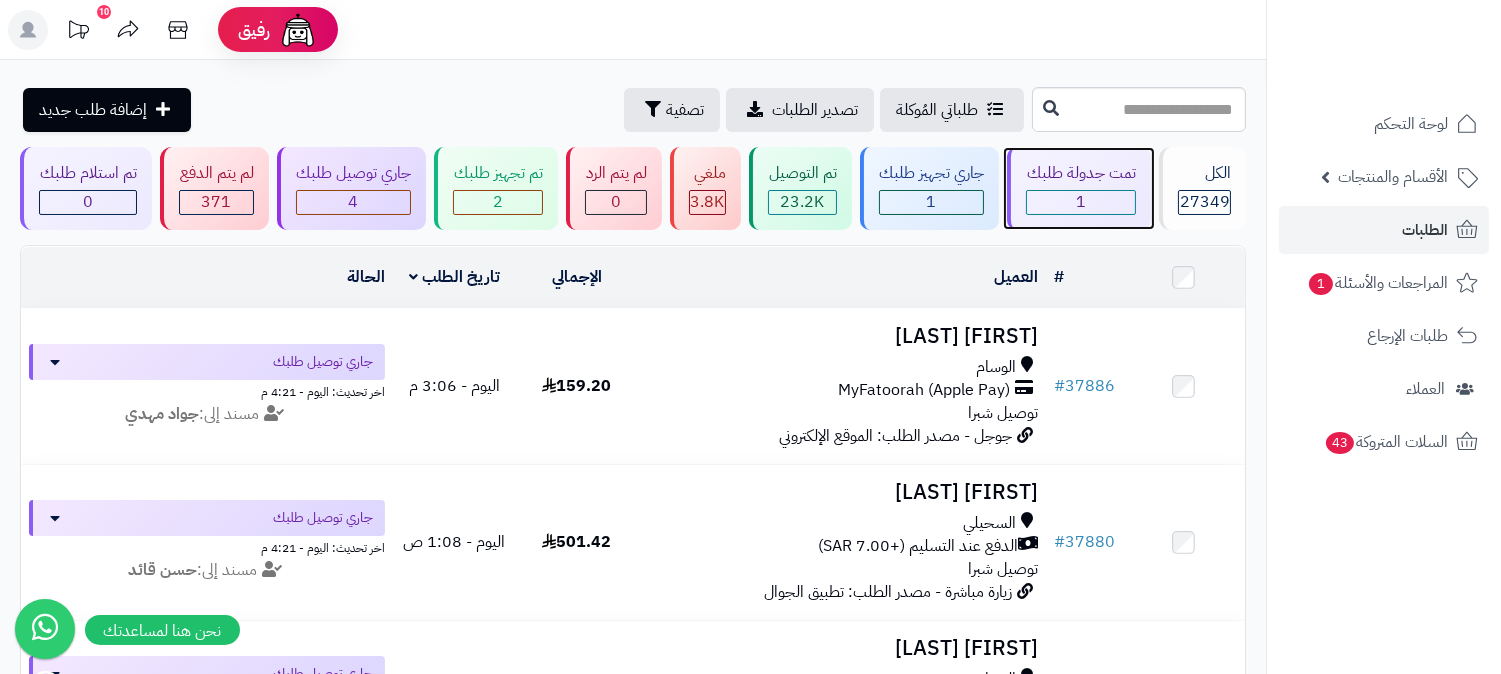 click on "1" at bounding box center [1081, 202] 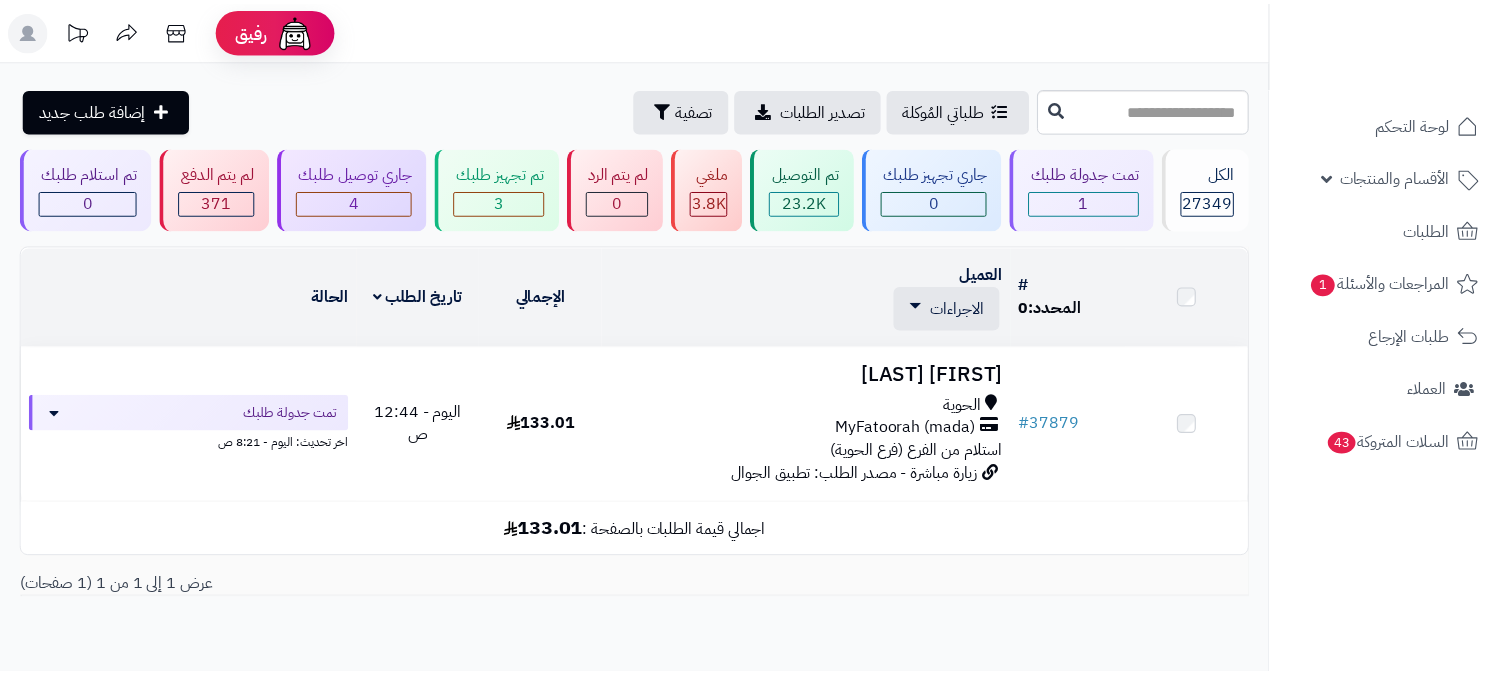 scroll, scrollTop: 0, scrollLeft: 0, axis: both 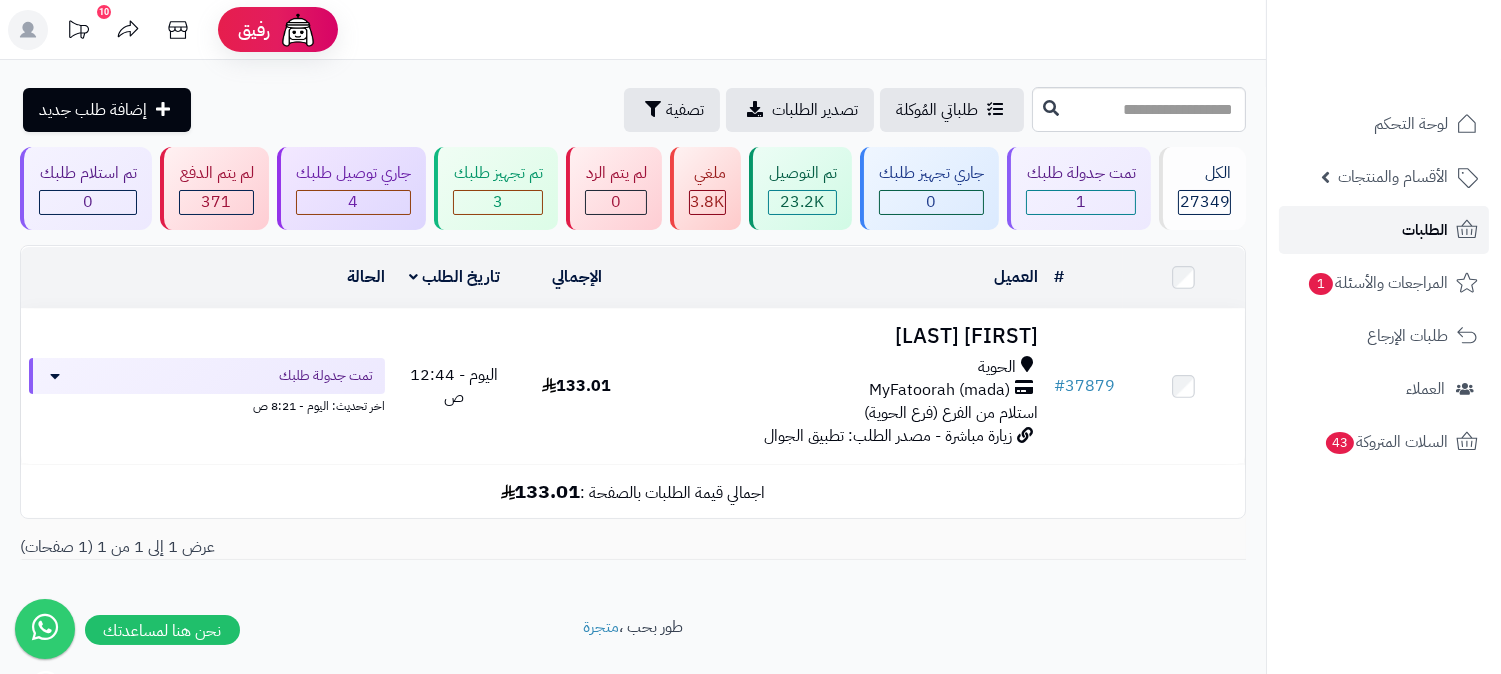 click on "الطلبات" at bounding box center [1425, 230] 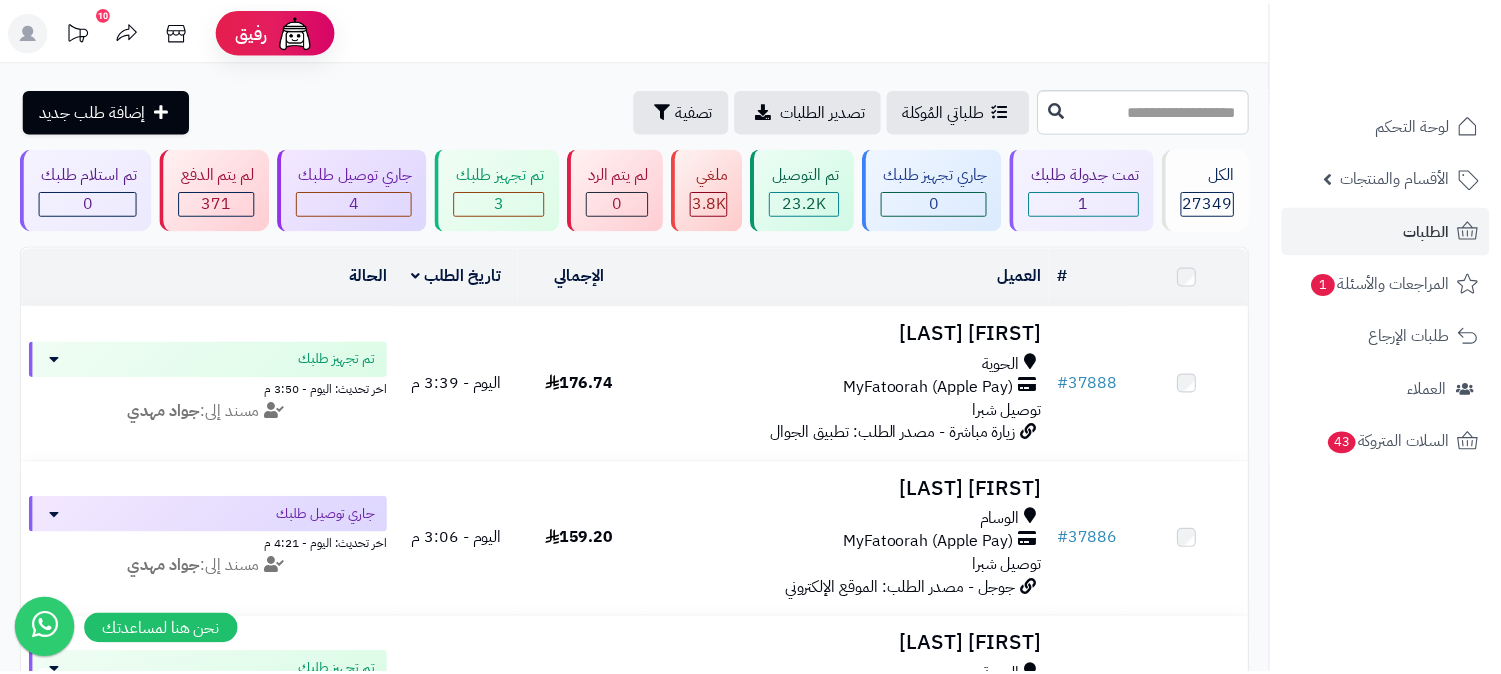 scroll, scrollTop: 0, scrollLeft: 0, axis: both 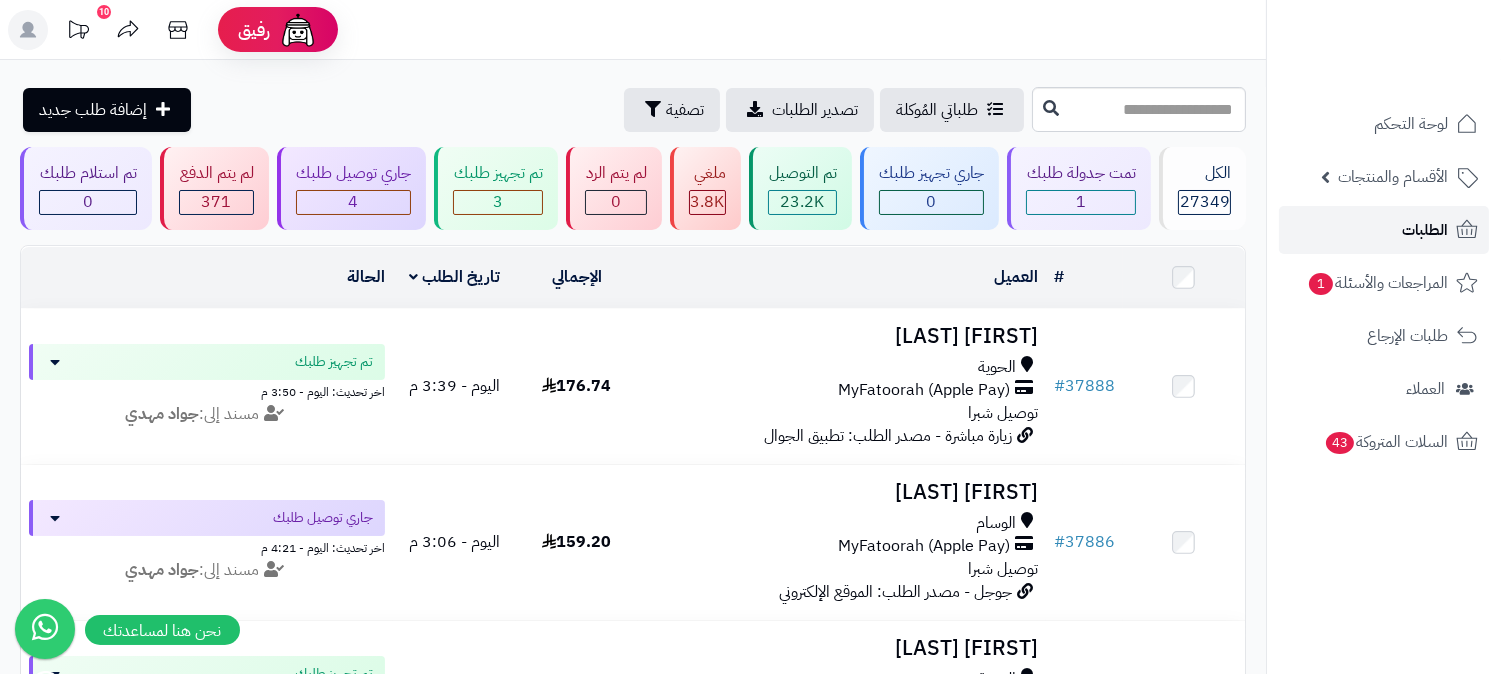 click on "الطلبات" at bounding box center [1384, 230] 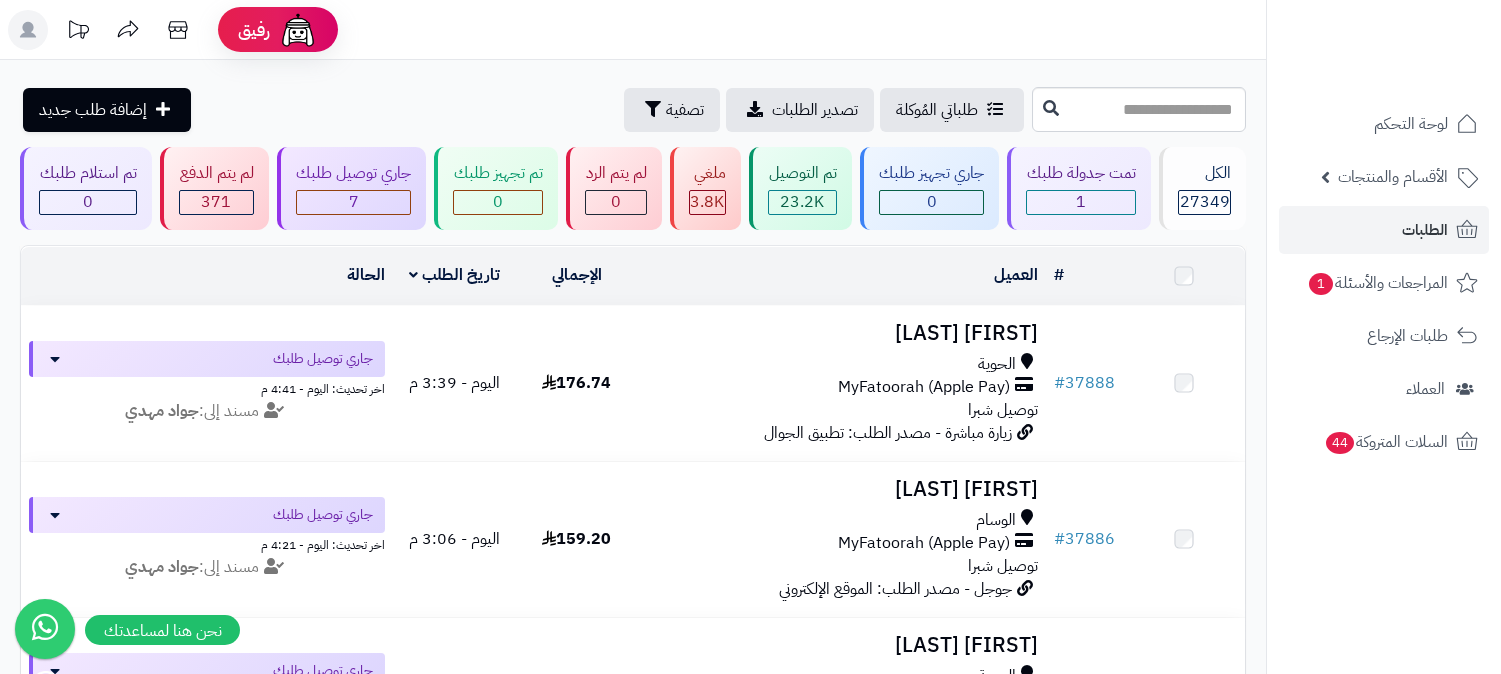 scroll, scrollTop: 0, scrollLeft: 0, axis: both 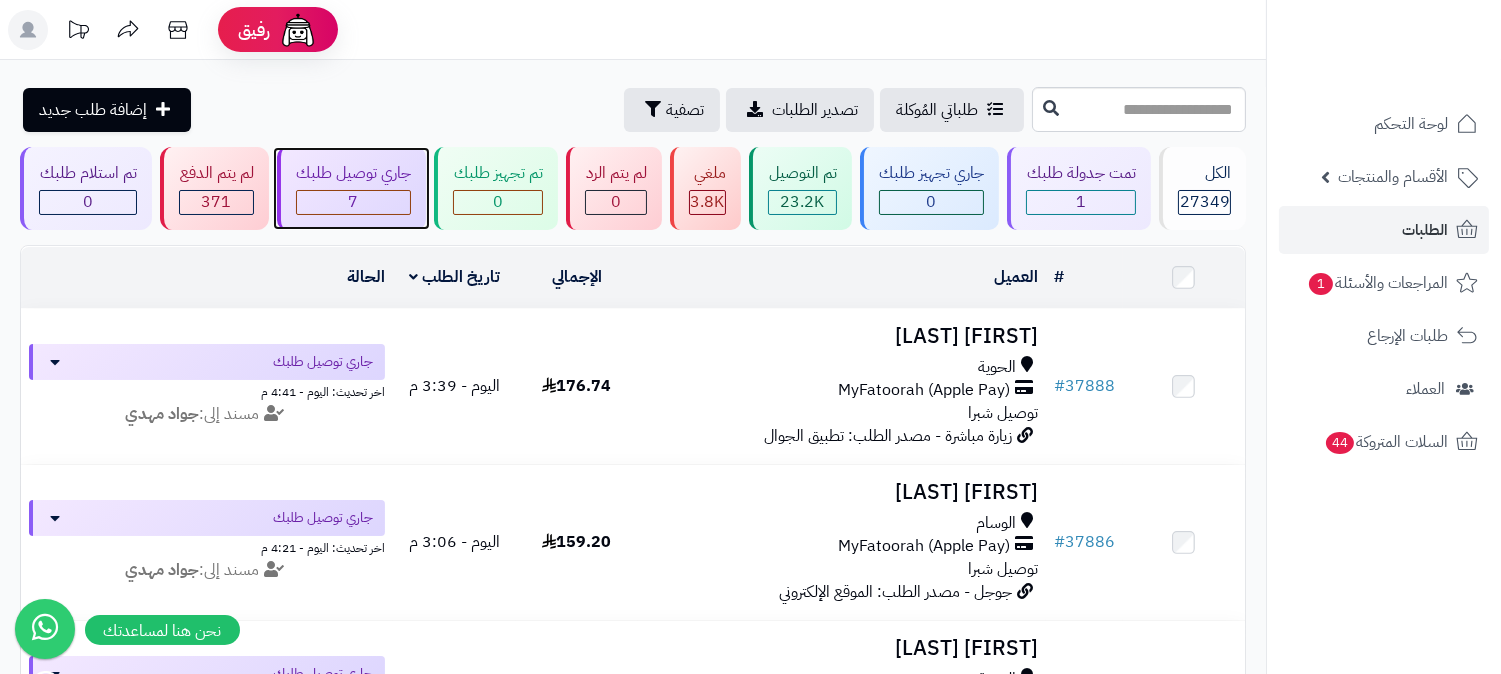 click on "7" at bounding box center [354, 202] 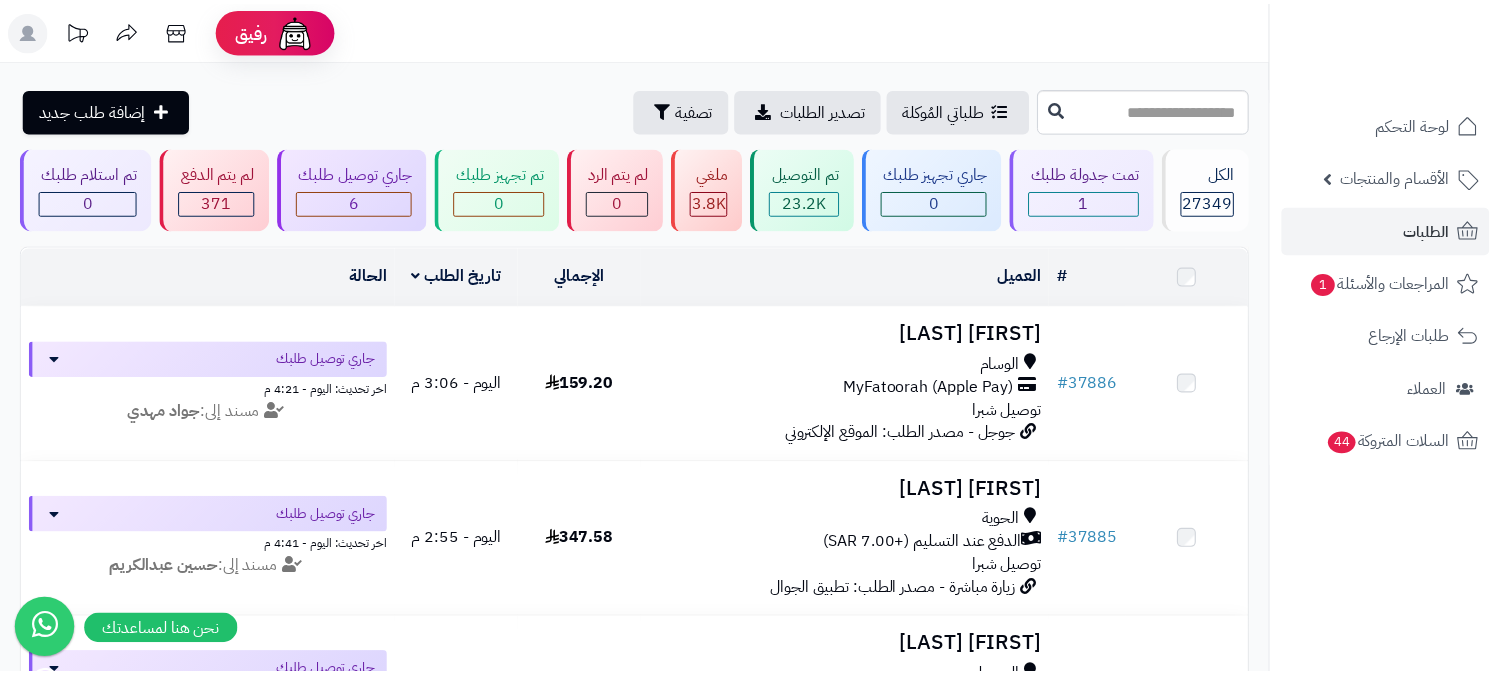 scroll, scrollTop: 0, scrollLeft: 0, axis: both 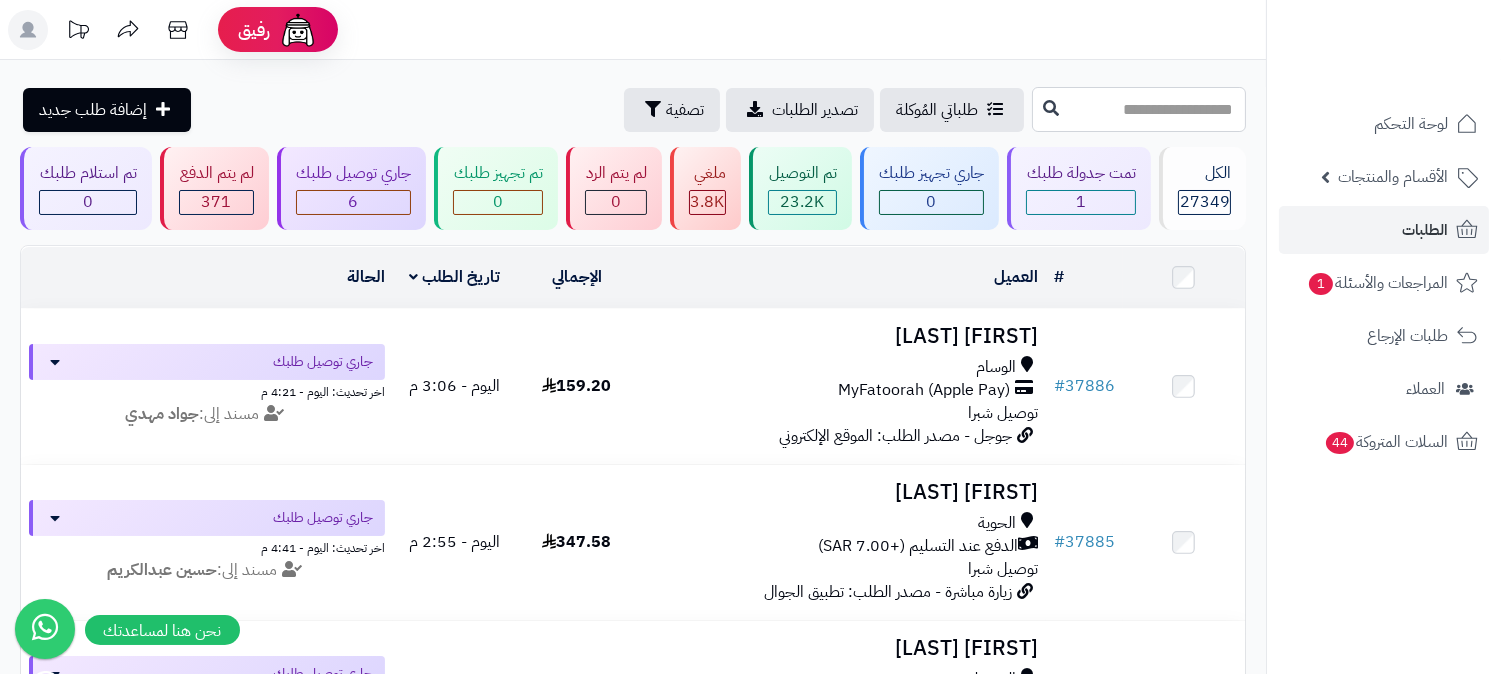 click at bounding box center (1139, 109) 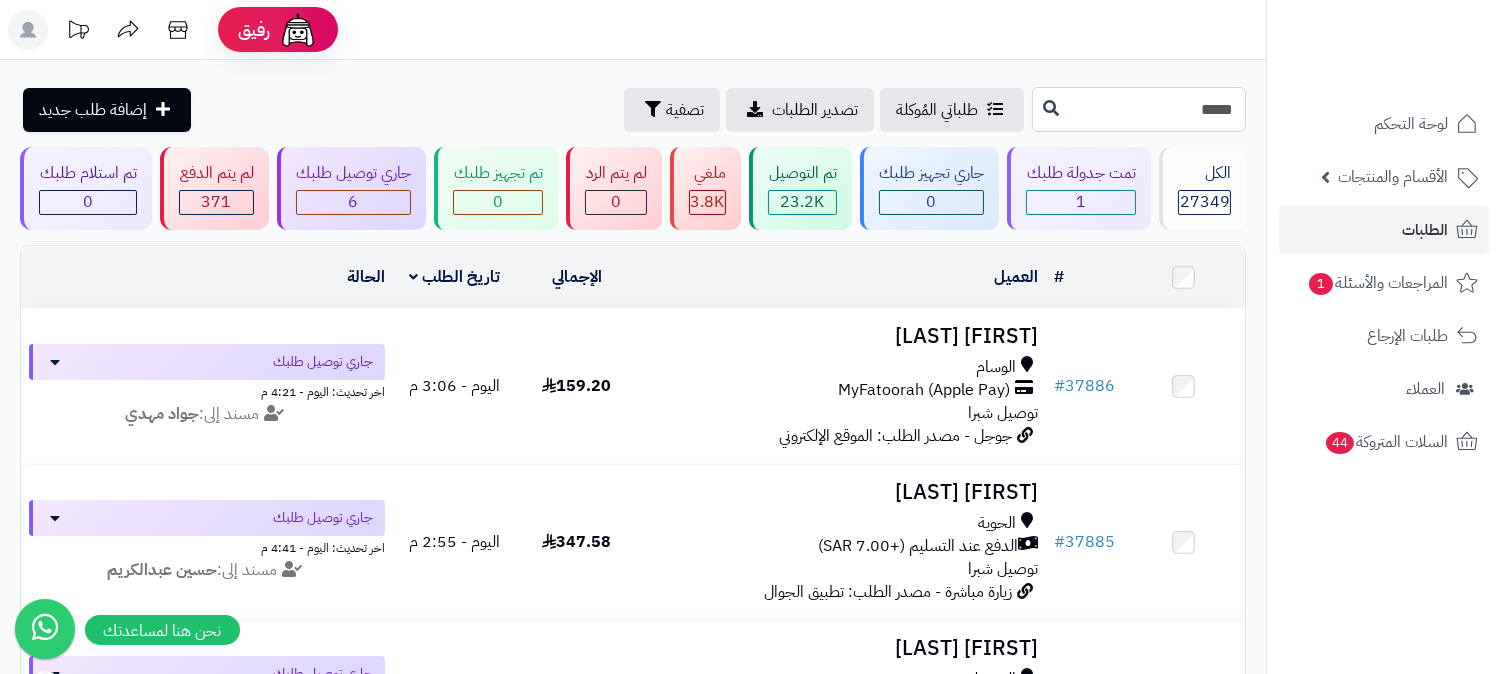 type on "*****" 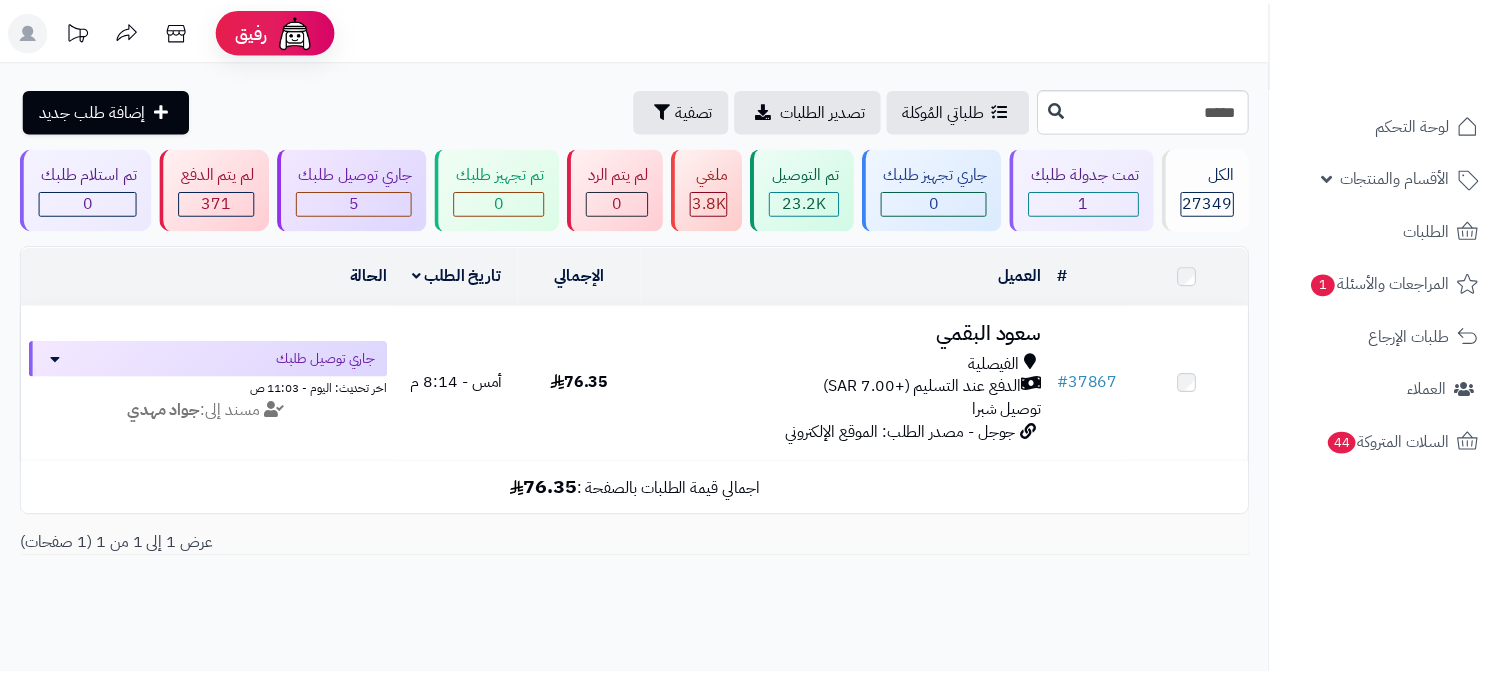 scroll, scrollTop: 0, scrollLeft: 0, axis: both 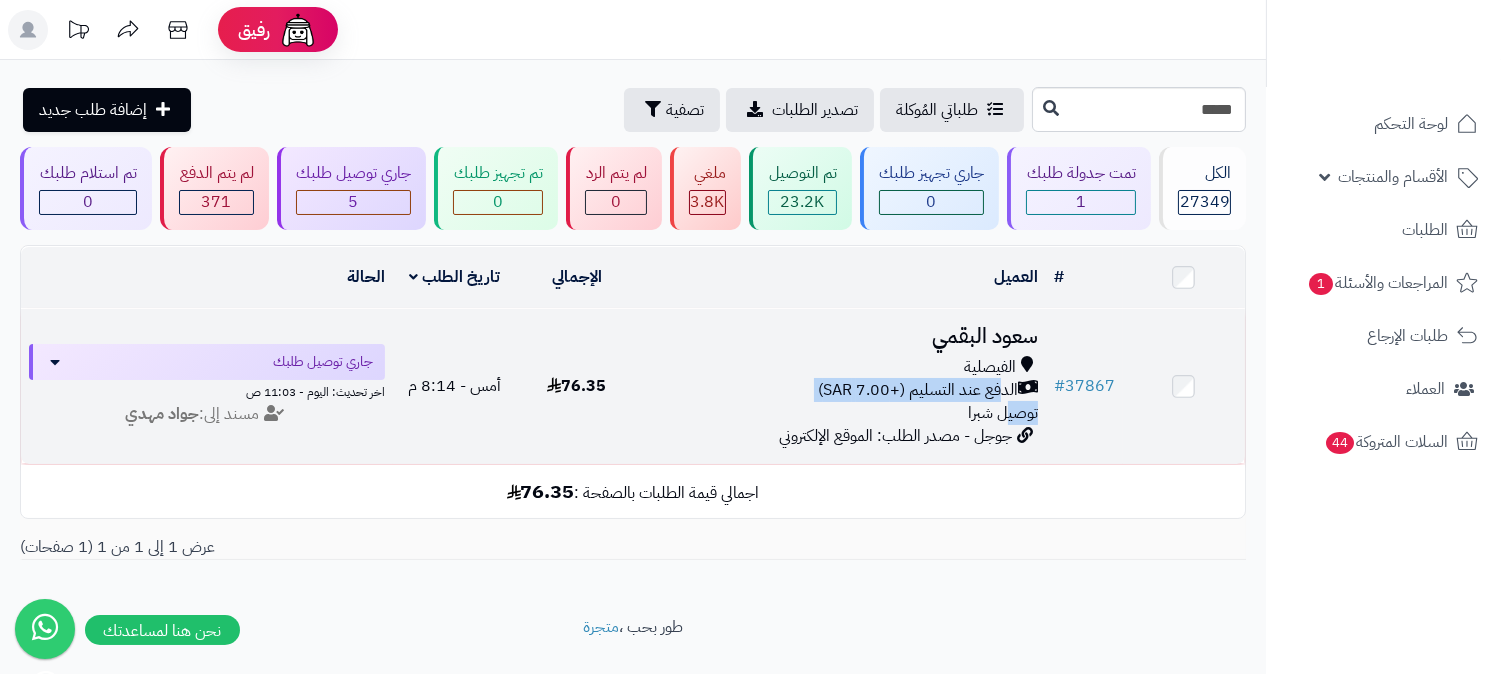 click on "الفيصلية
الدفع عند التسليم (+7.00 SAR)
توصيل [AREA]" at bounding box center [842, 390] 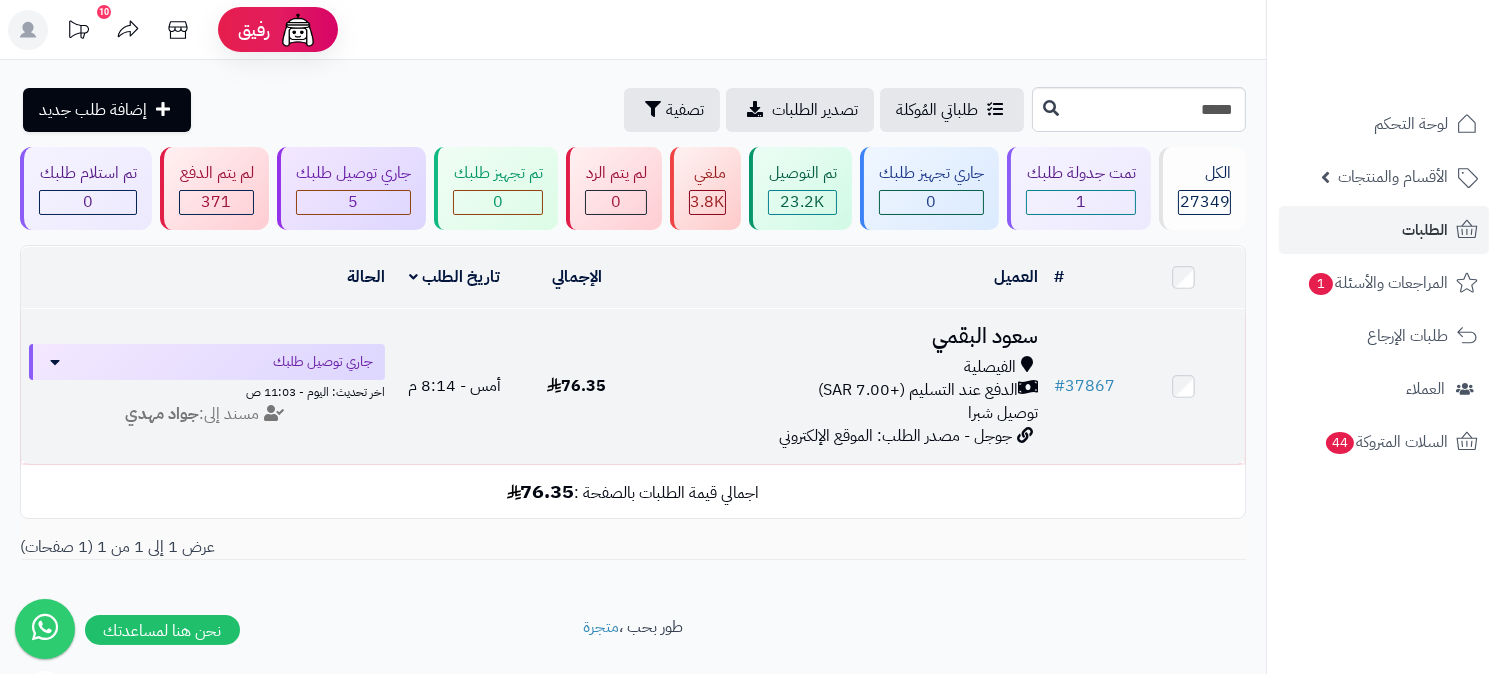 click on "توصيل شبرا" at bounding box center (1003, 413) 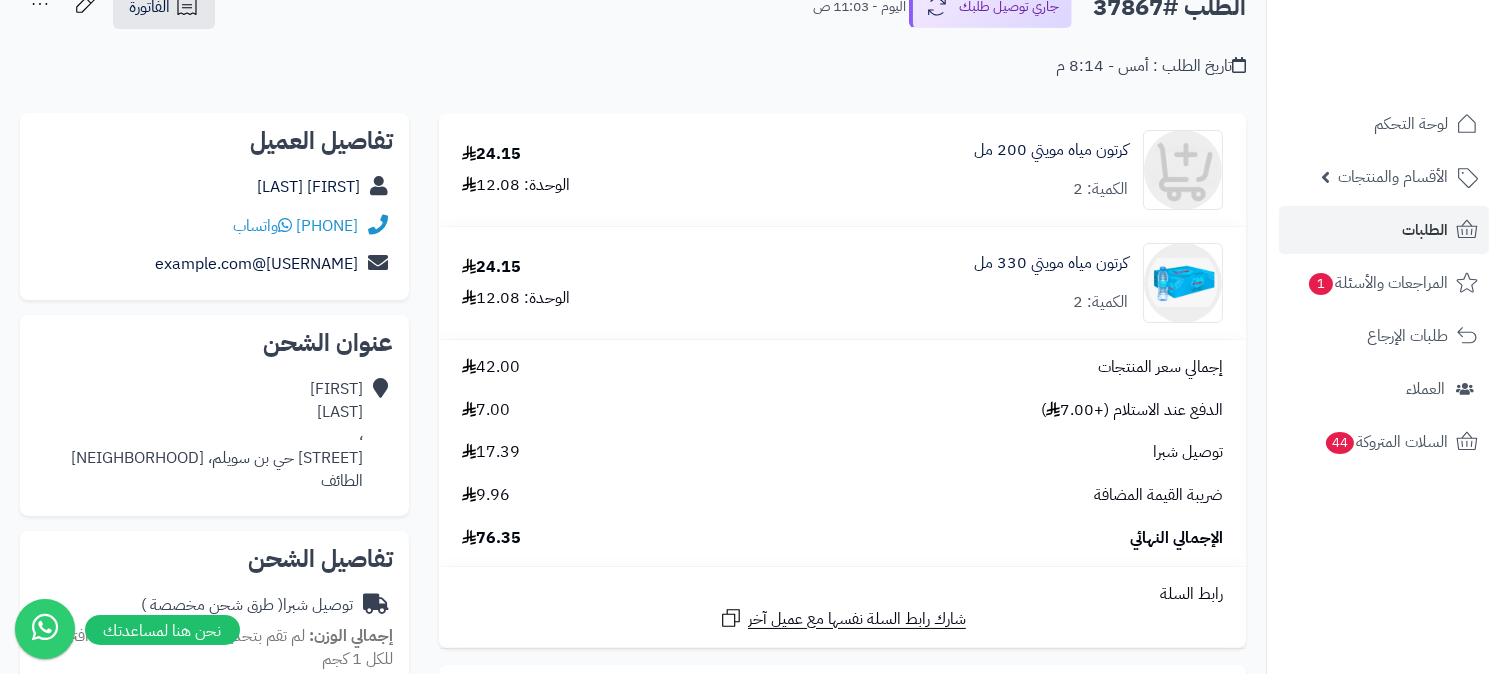 scroll, scrollTop: 0, scrollLeft: 0, axis: both 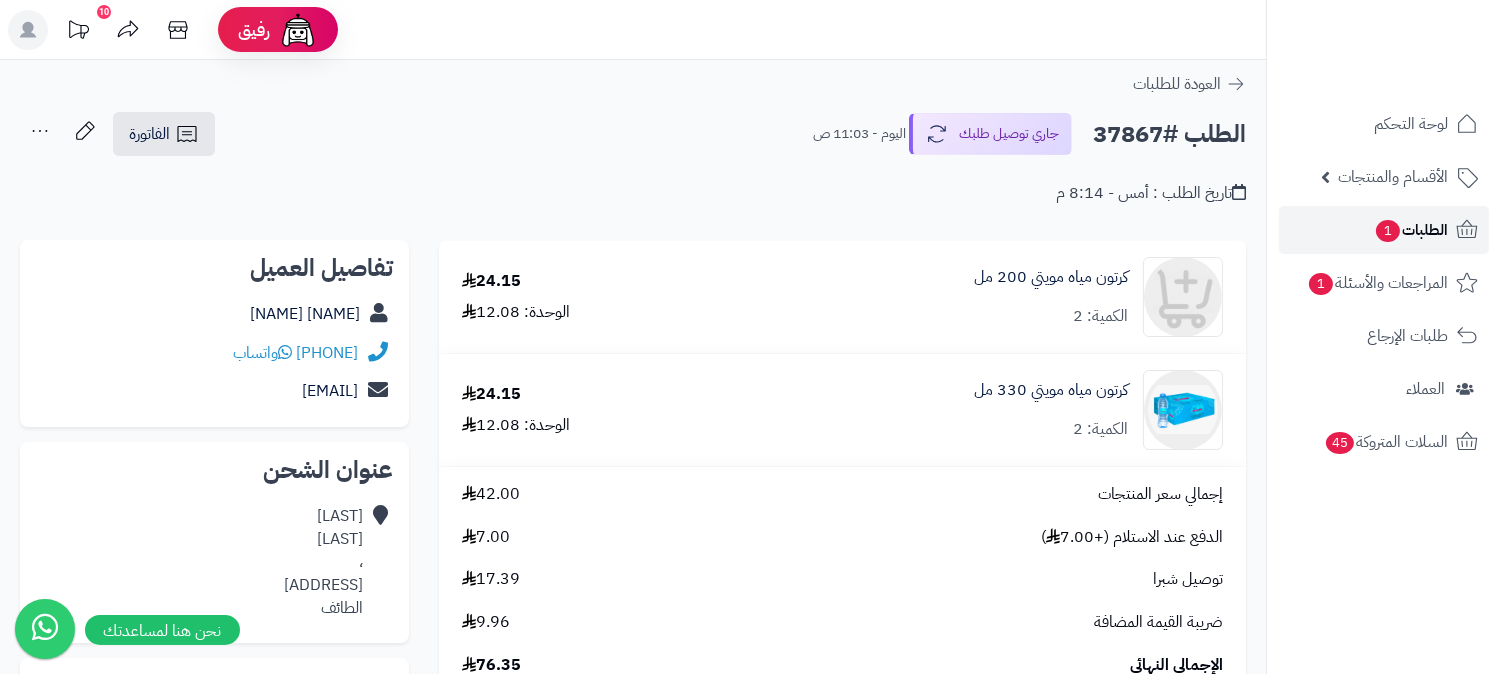 click on "الطلبات  1" at bounding box center [1411, 230] 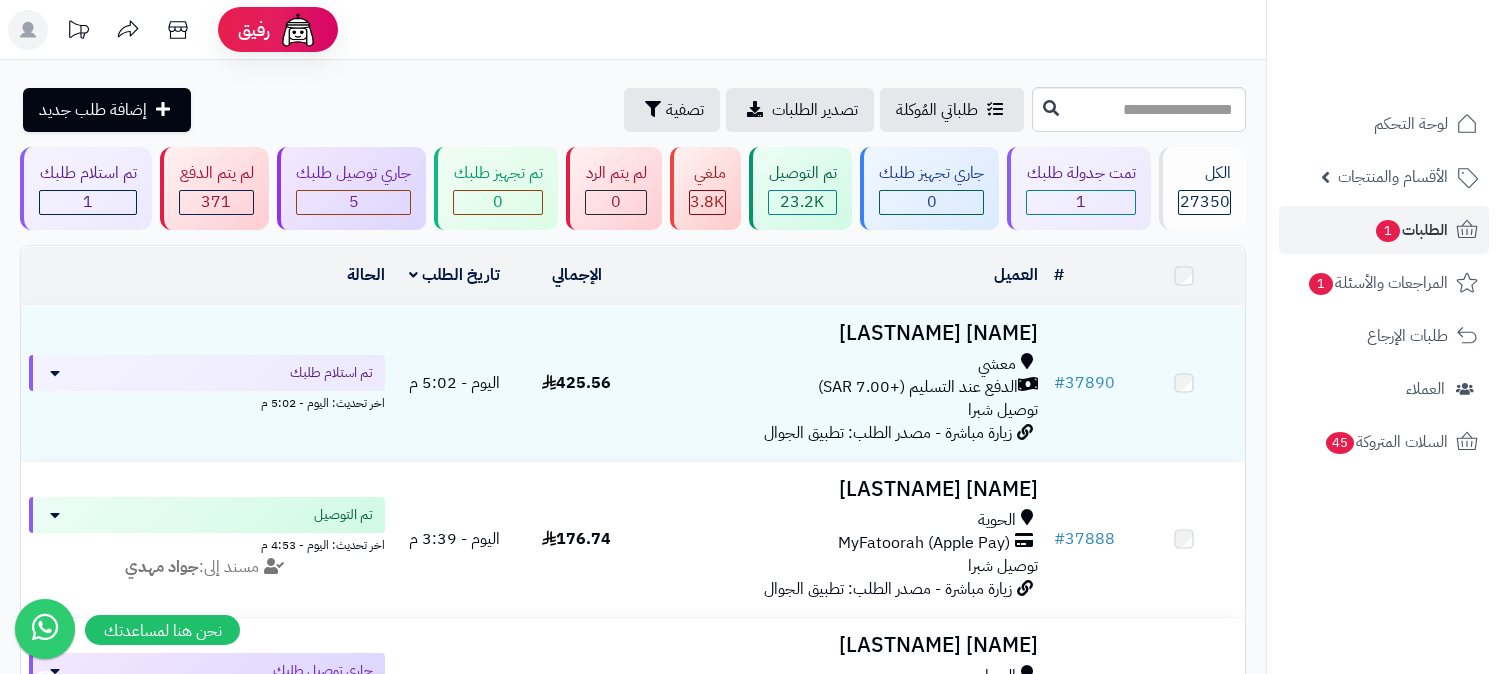 scroll, scrollTop: 0, scrollLeft: 0, axis: both 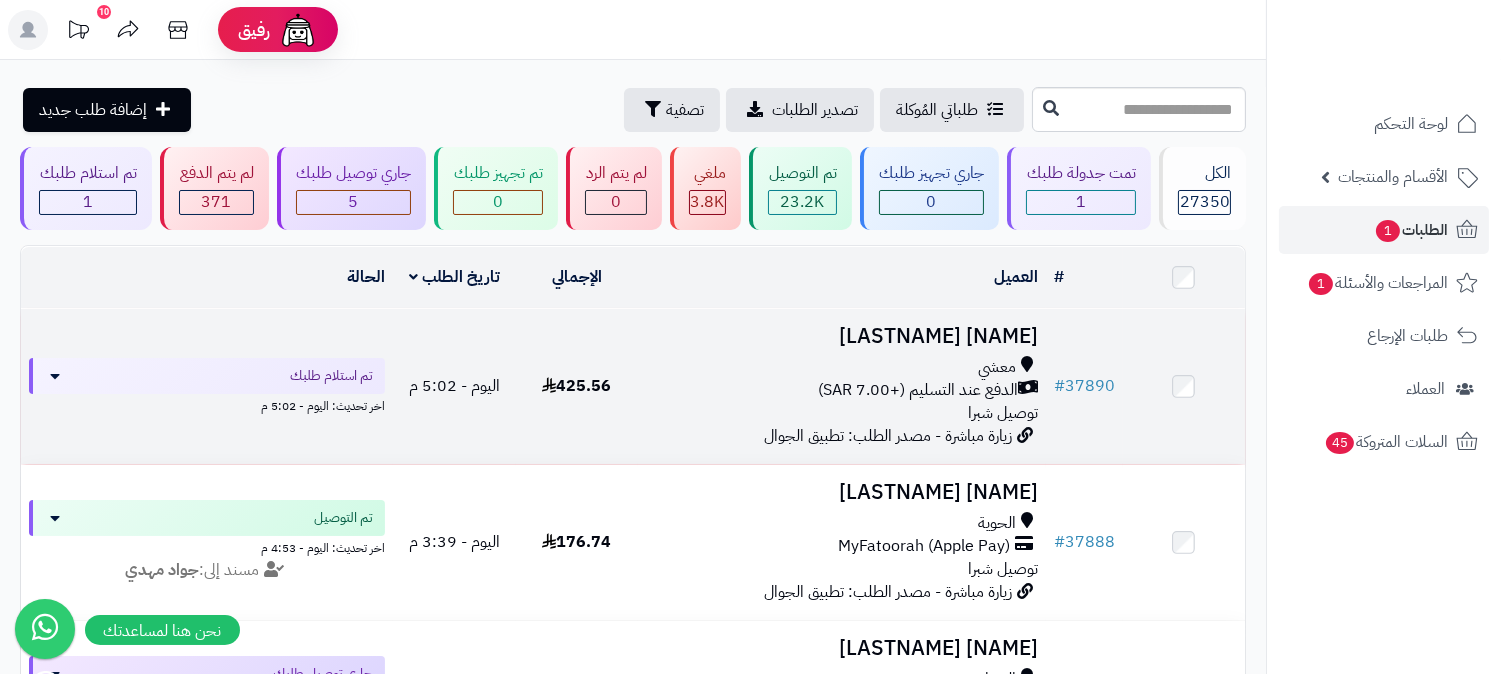 click on "الدفع عند التسليم (+7.00 SAR)" at bounding box center [918, 390] 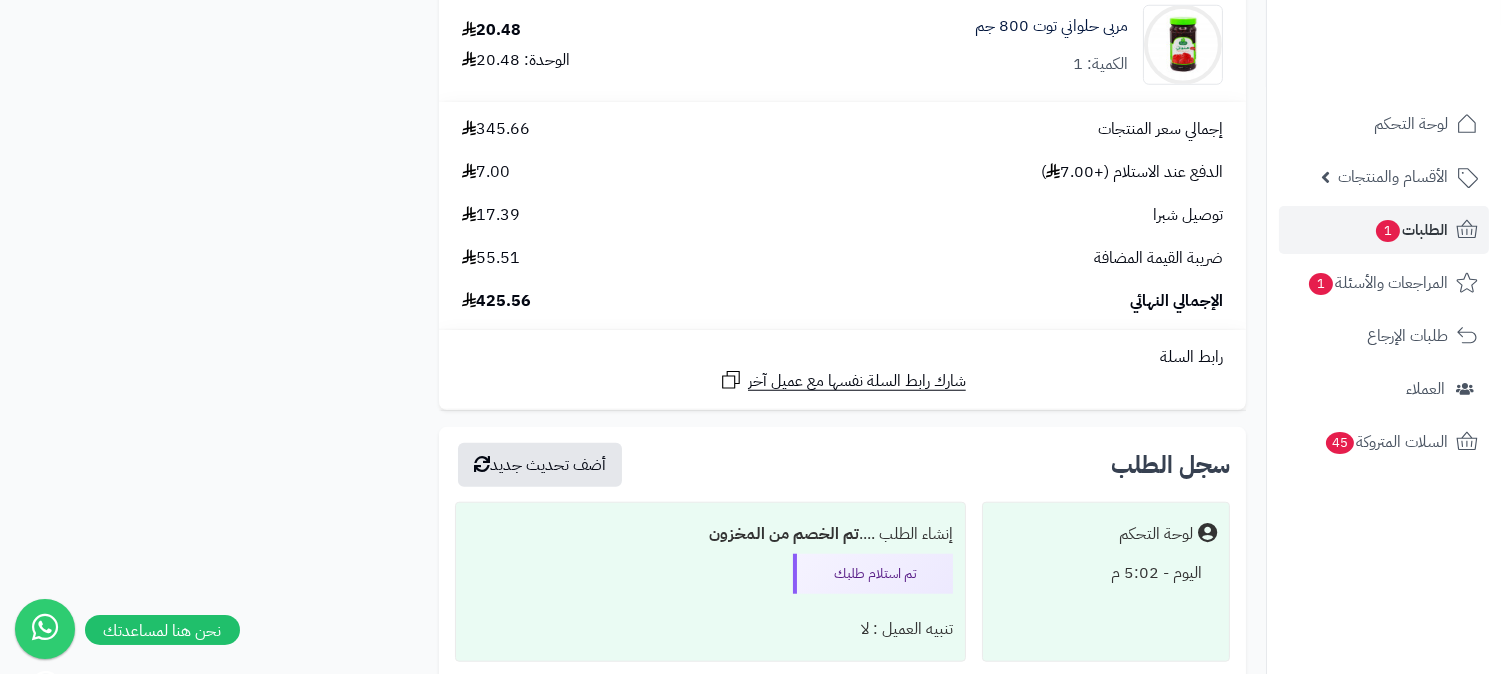 scroll, scrollTop: 3422, scrollLeft: 0, axis: vertical 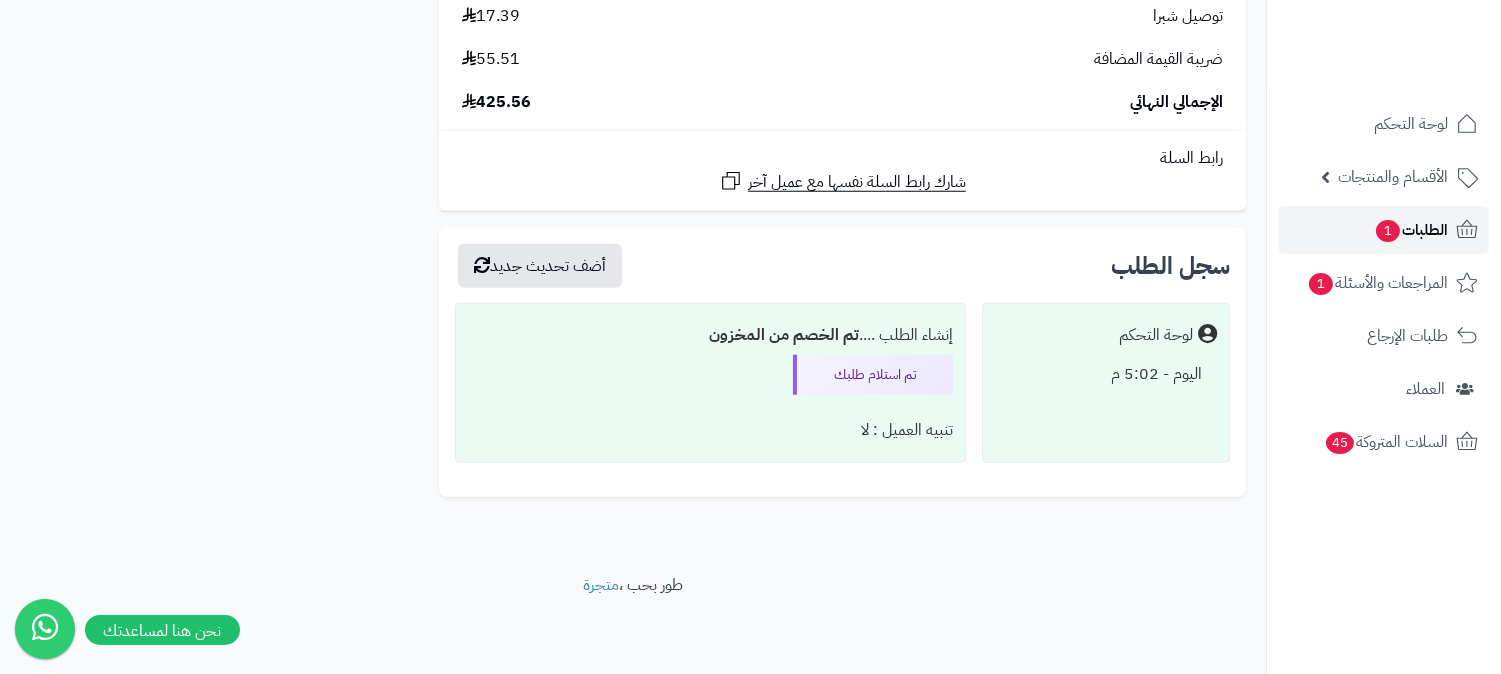 click 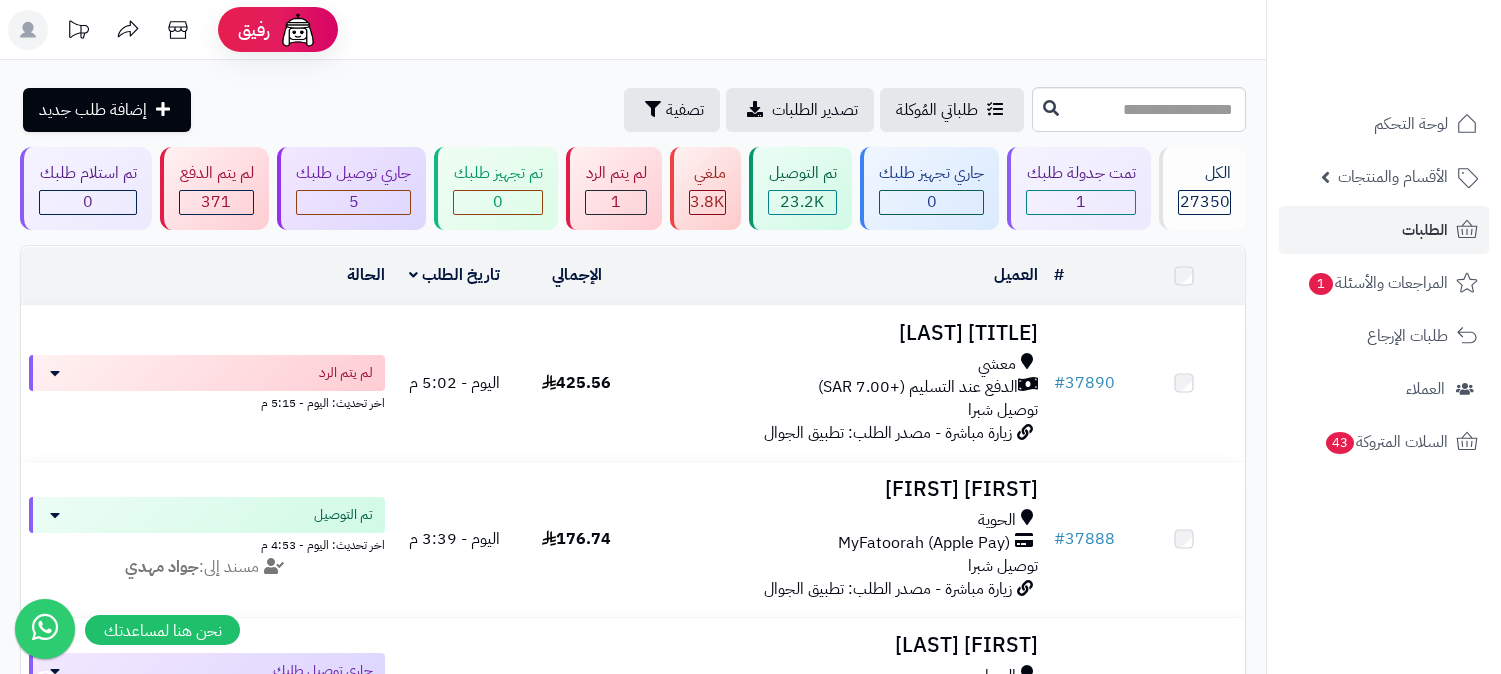 scroll, scrollTop: 0, scrollLeft: 0, axis: both 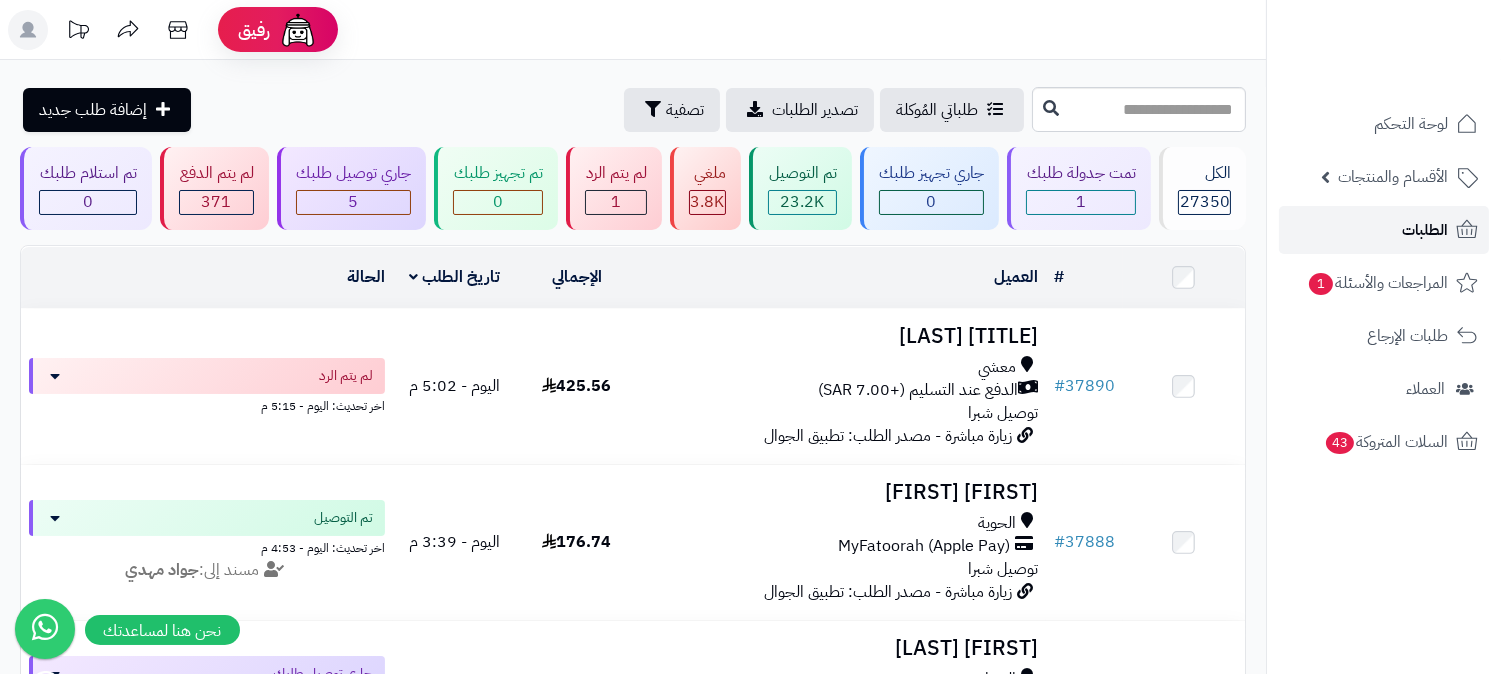 click on "الطلبات" at bounding box center (1384, 230) 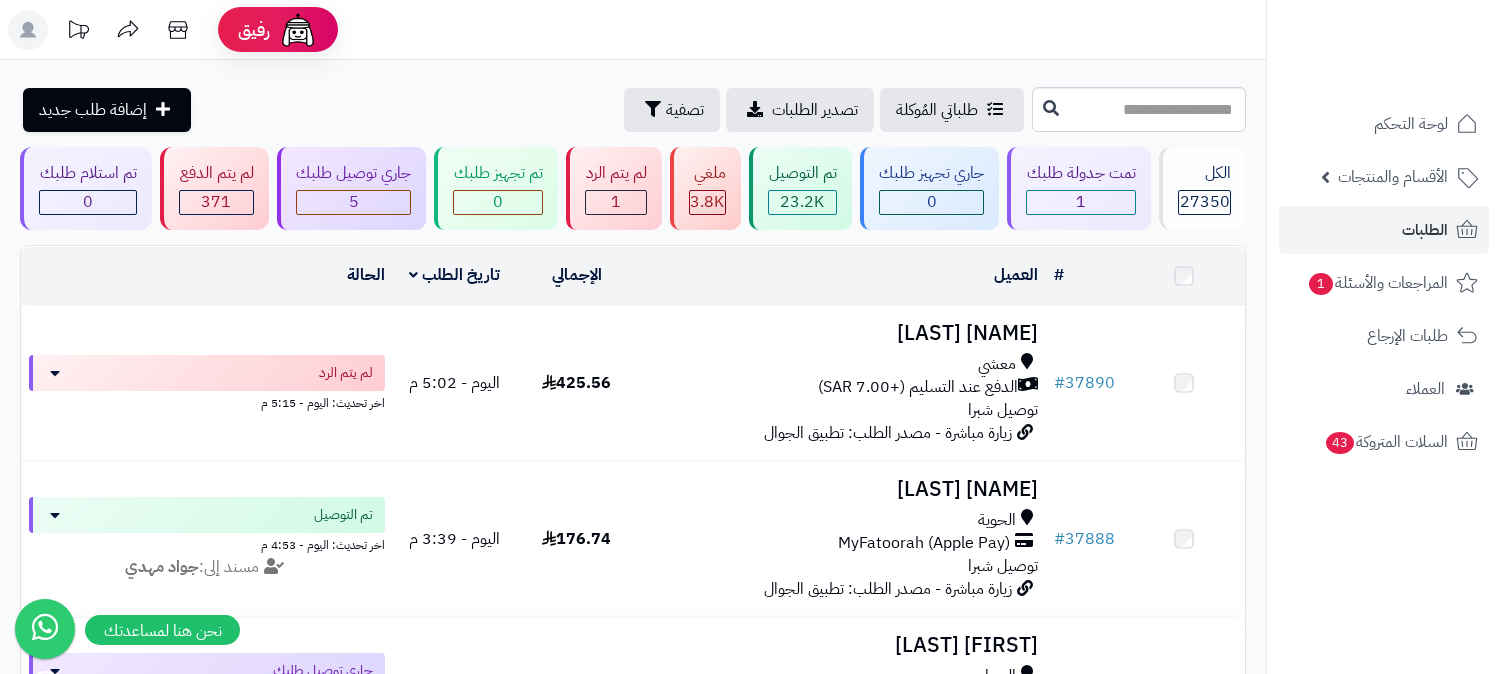 scroll, scrollTop: 0, scrollLeft: 0, axis: both 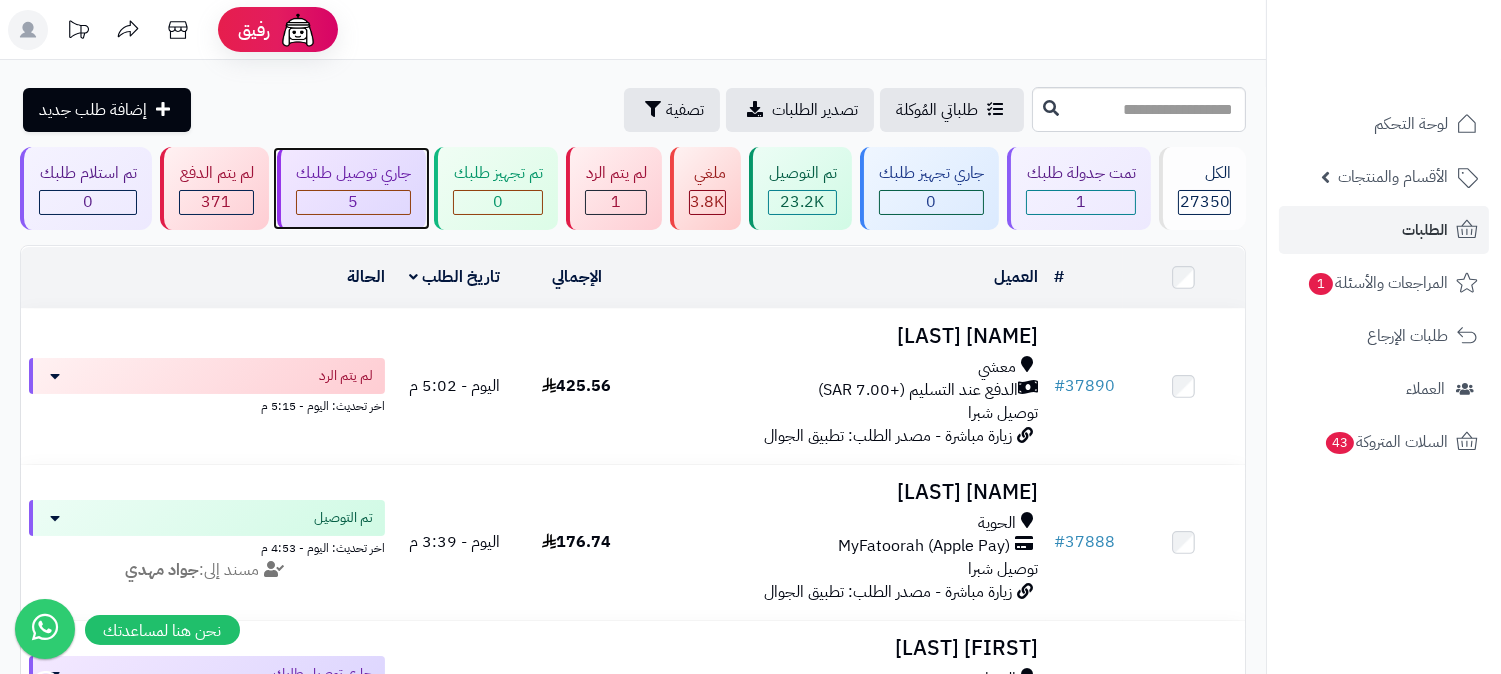 click on "5" at bounding box center [354, 202] 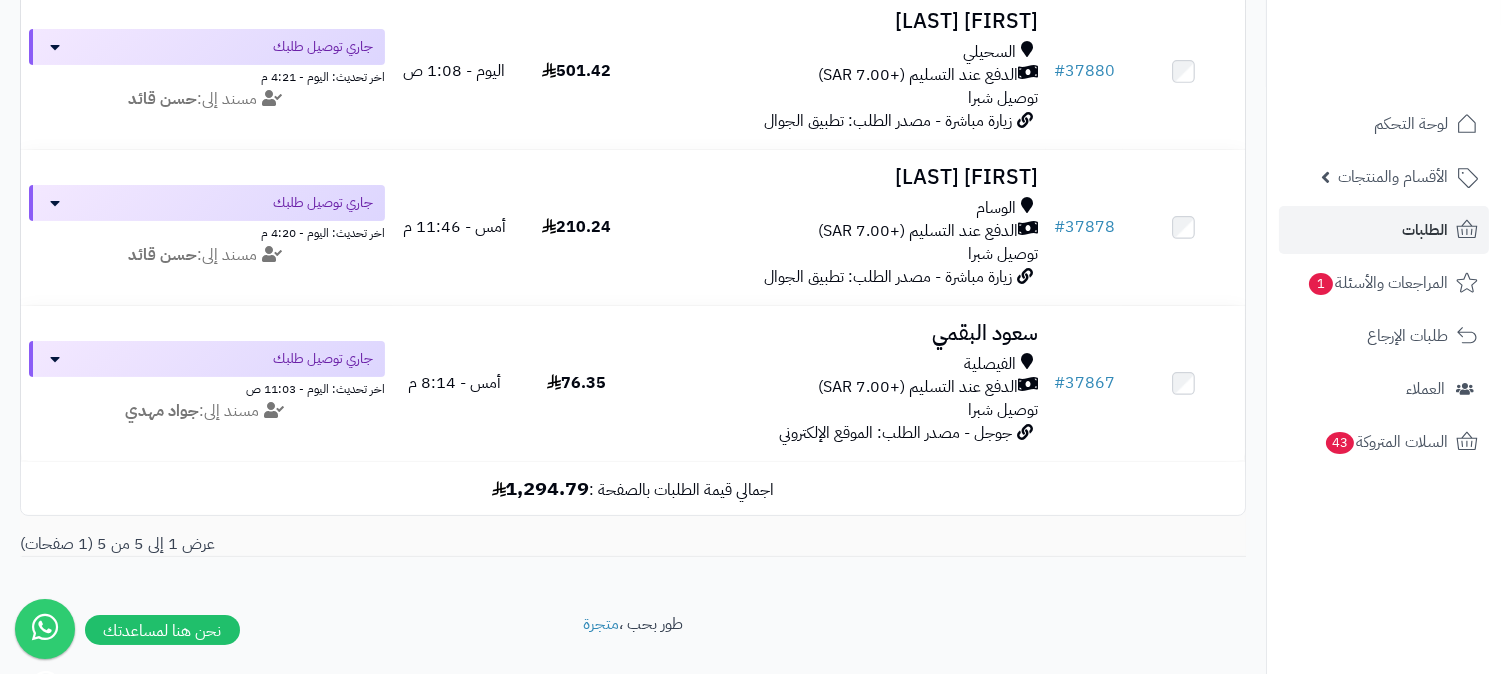 scroll, scrollTop: 666, scrollLeft: 0, axis: vertical 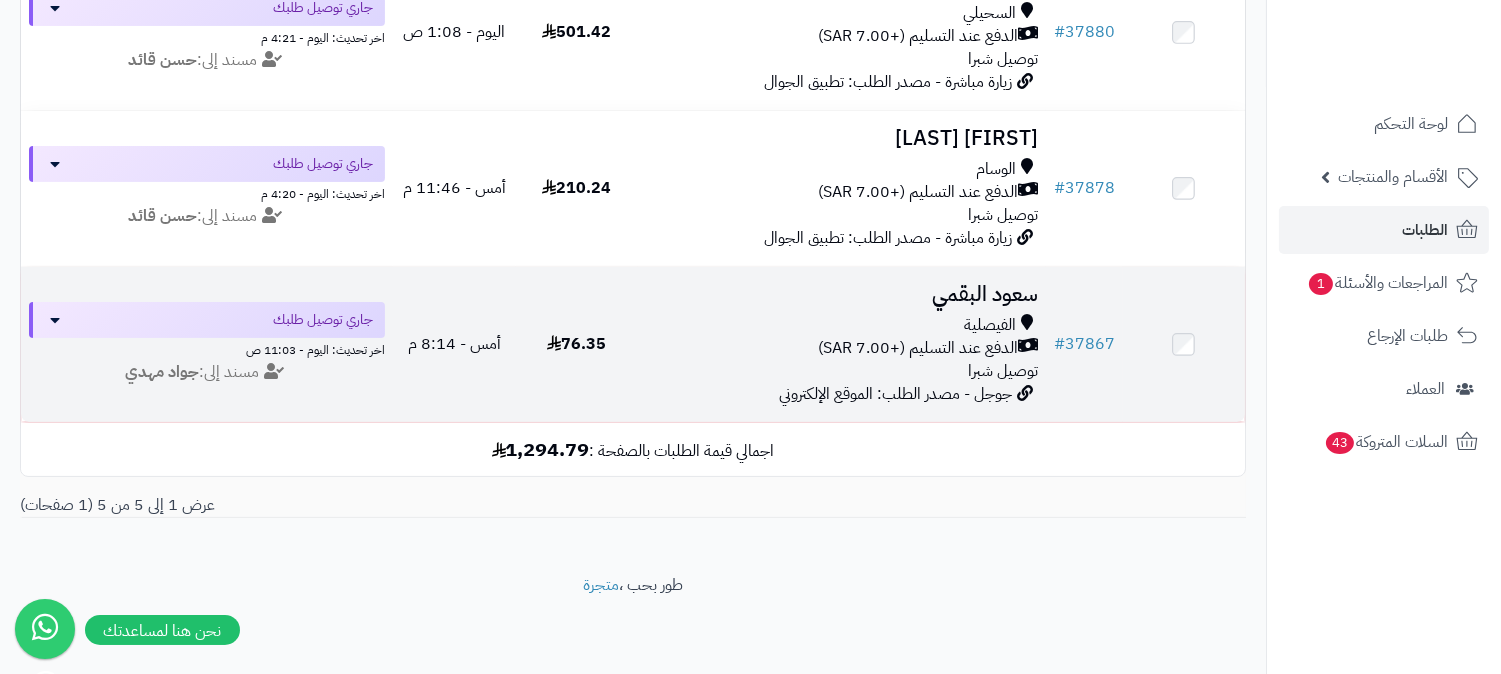 click on "الفيصلية
الدفع عند التسليم (+7.00 SAR)
توصيل شبرا" at bounding box center [842, 348] 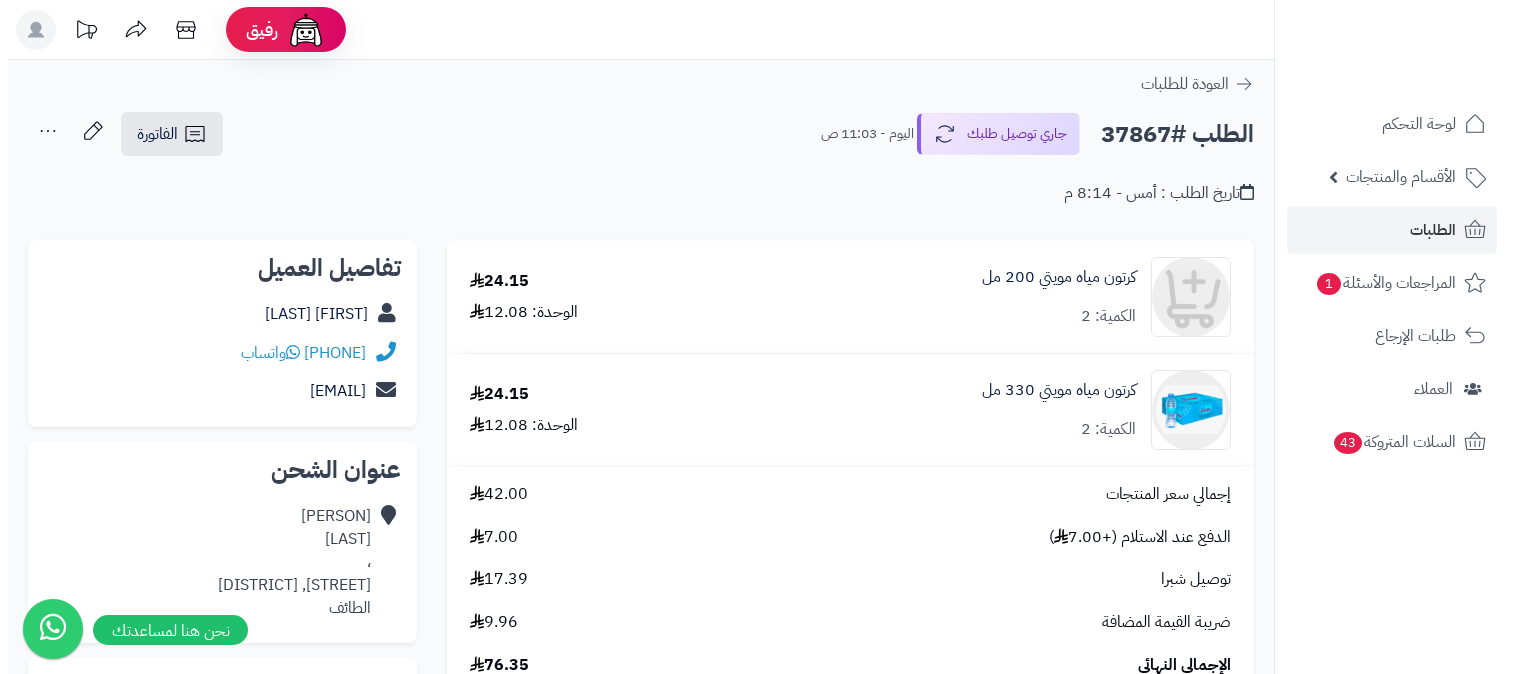 scroll, scrollTop: 0, scrollLeft: 0, axis: both 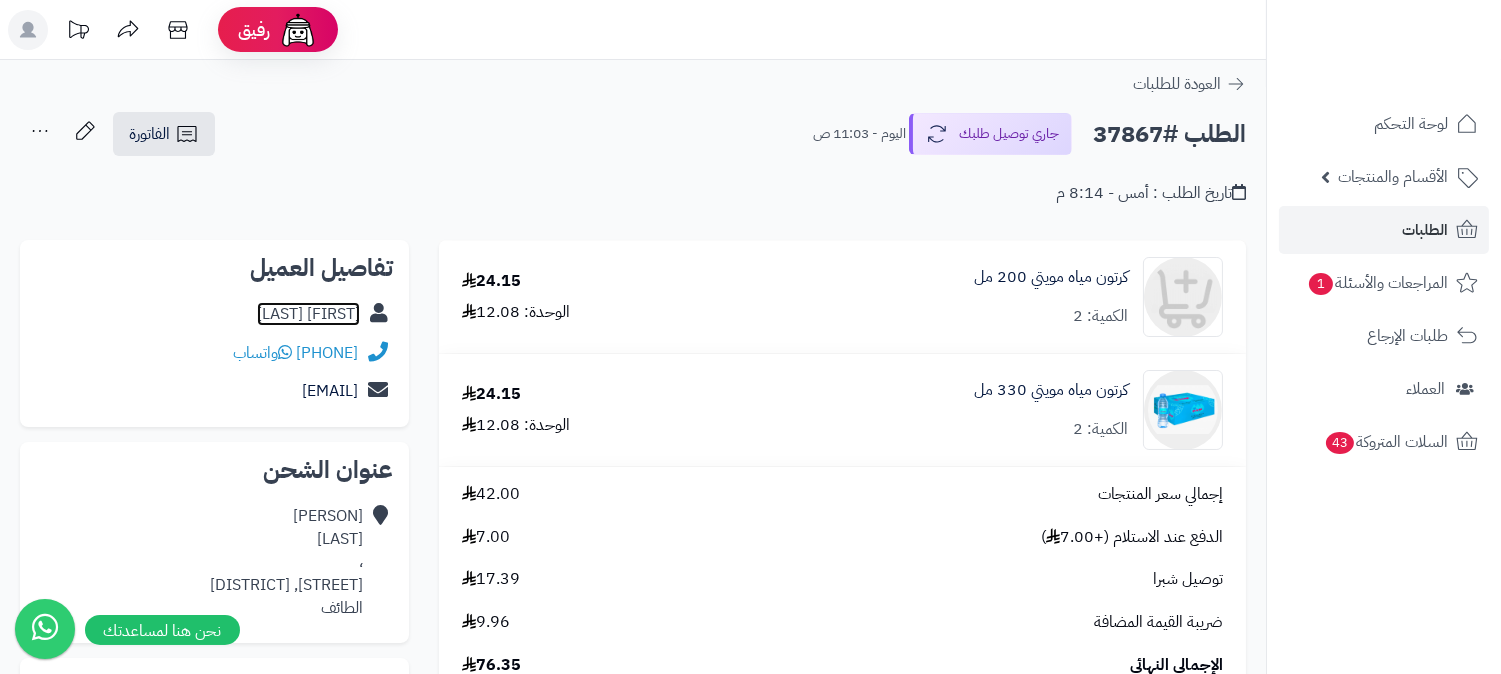 click on "[FIRST]   [LAST]" at bounding box center (308, 314) 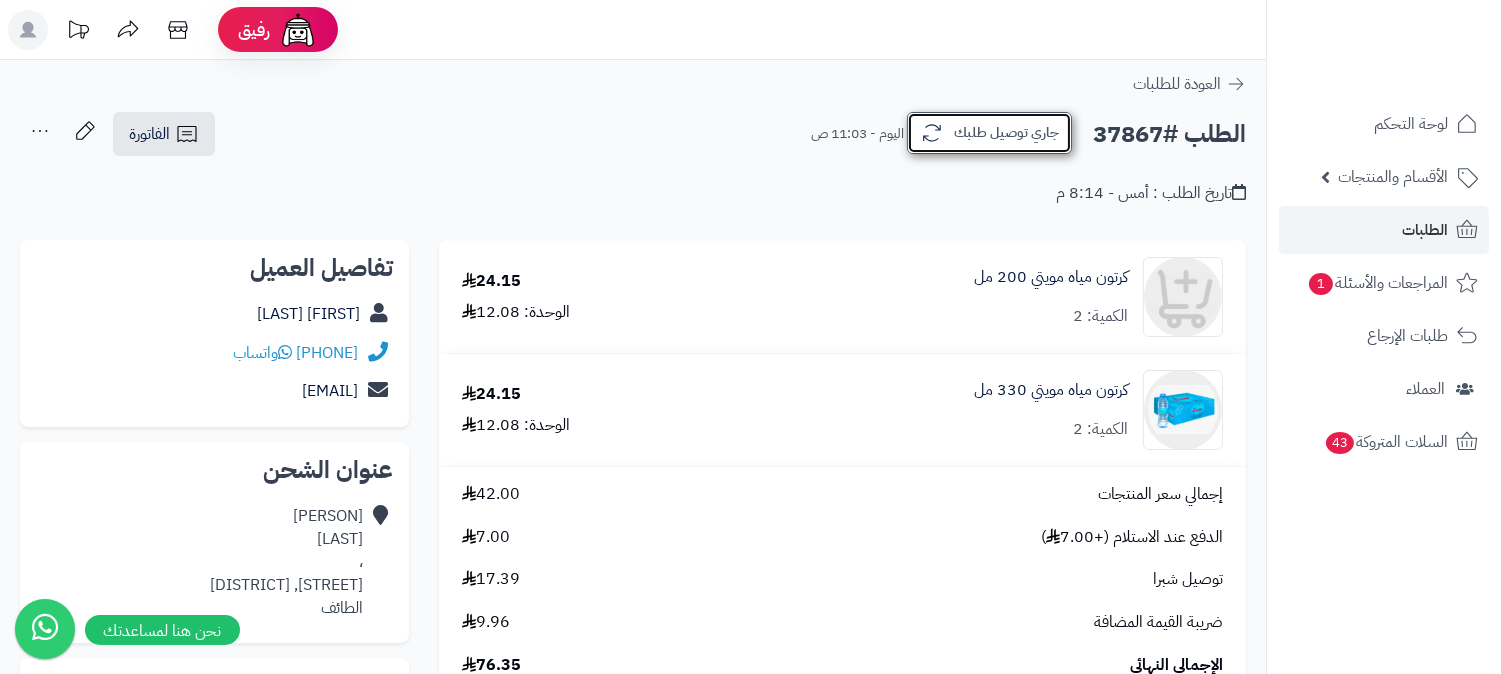 click on "جاري توصيل طلبك" at bounding box center [989, 133] 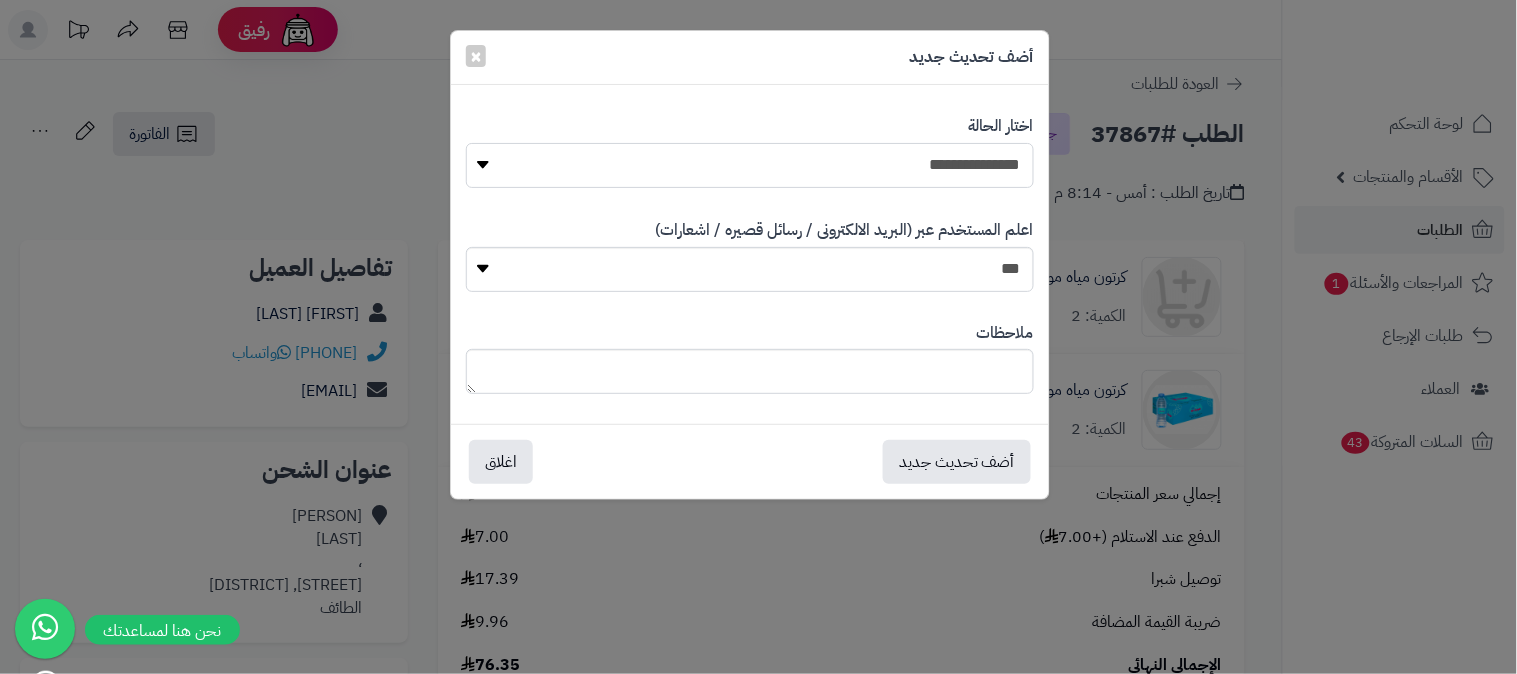 click on "**********" at bounding box center [750, 165] 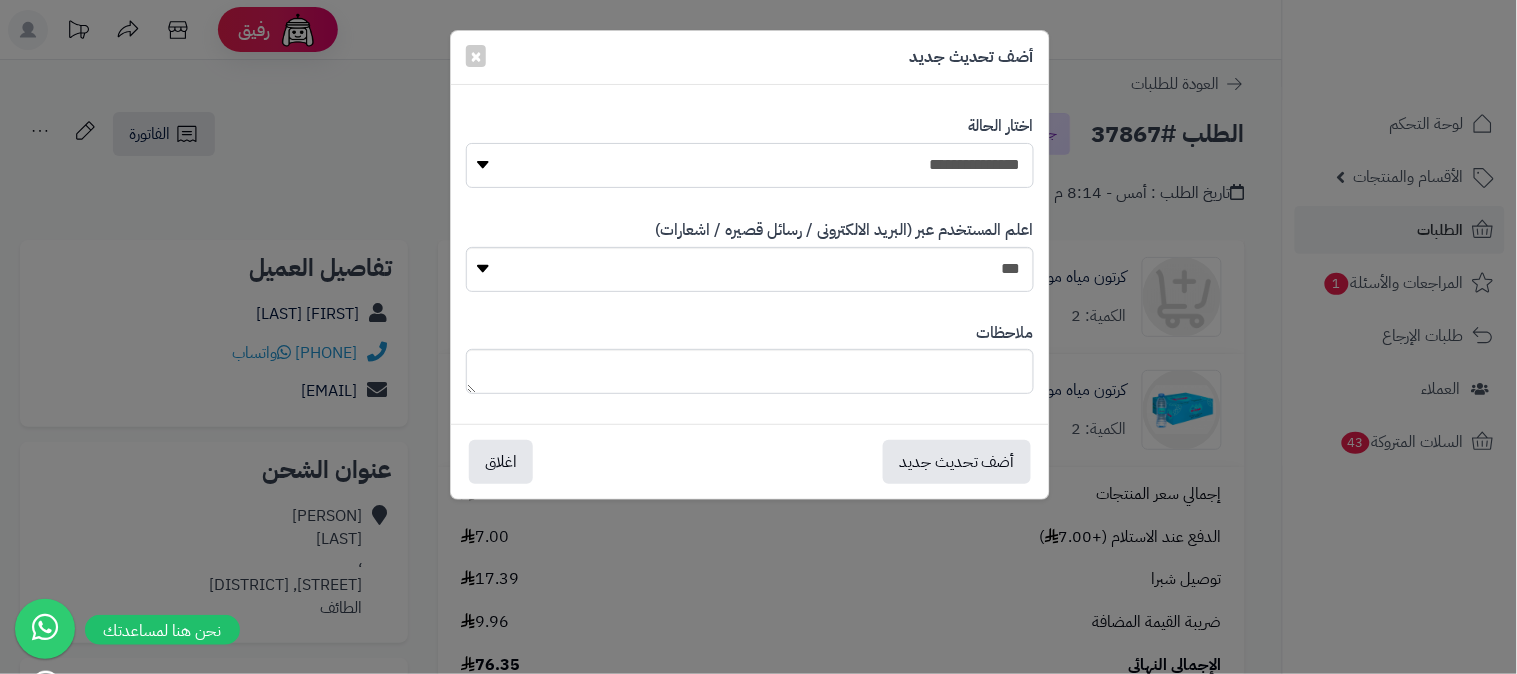 select on "*" 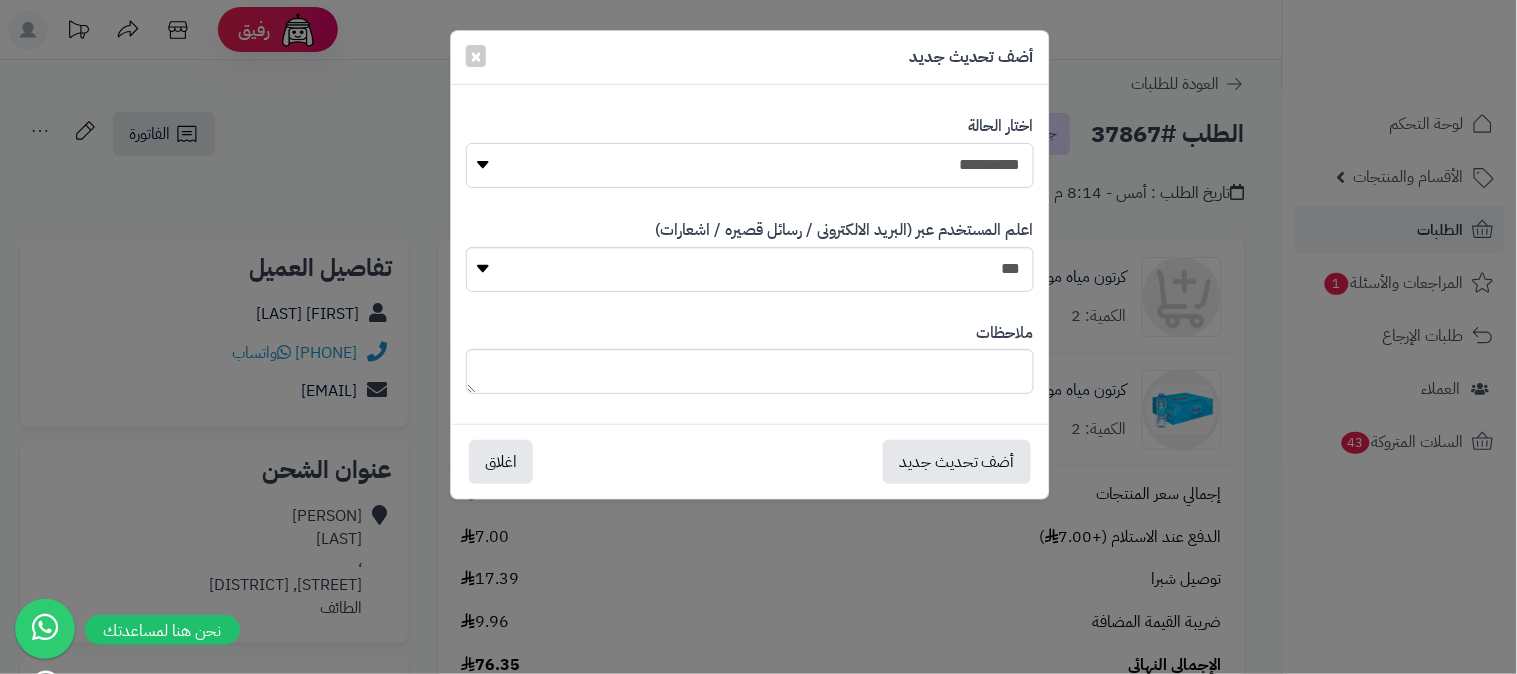 click on "**********" at bounding box center [750, 165] 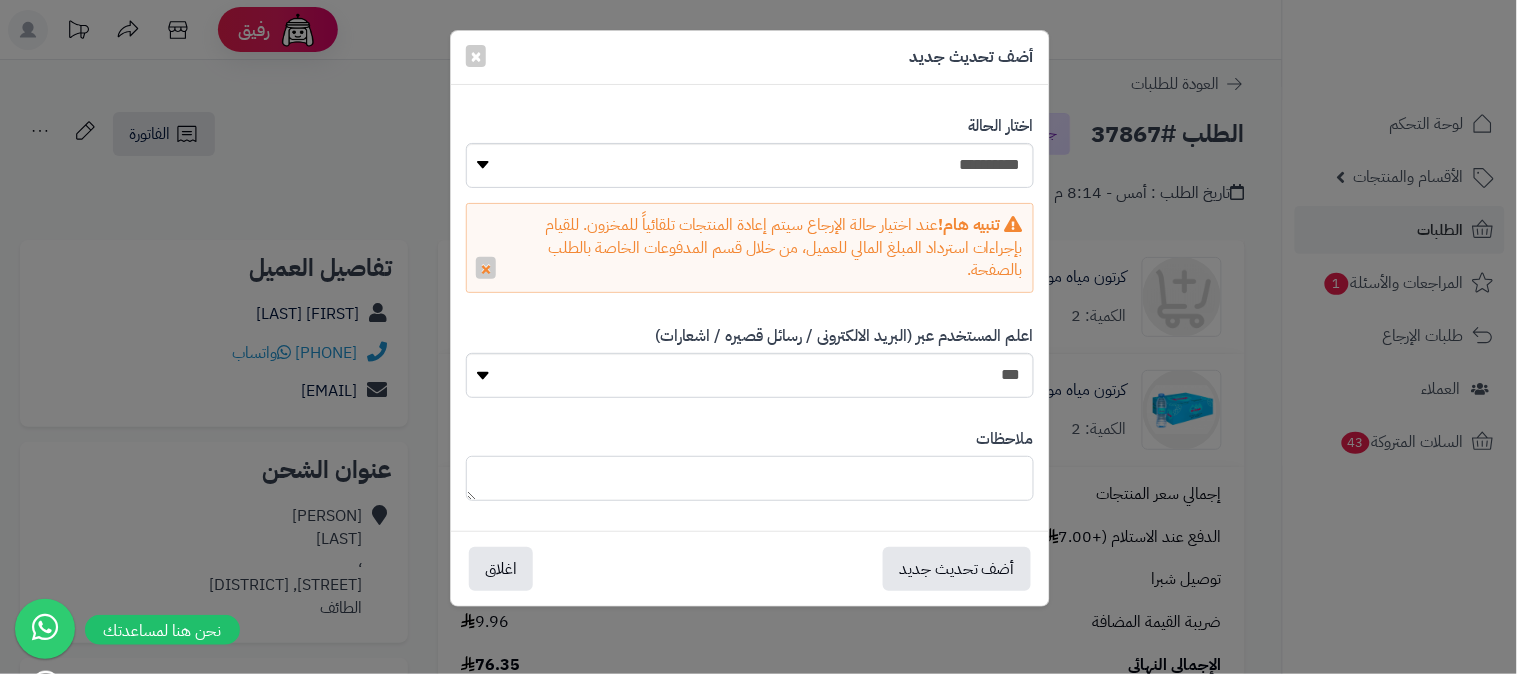 click at bounding box center (750, 478) 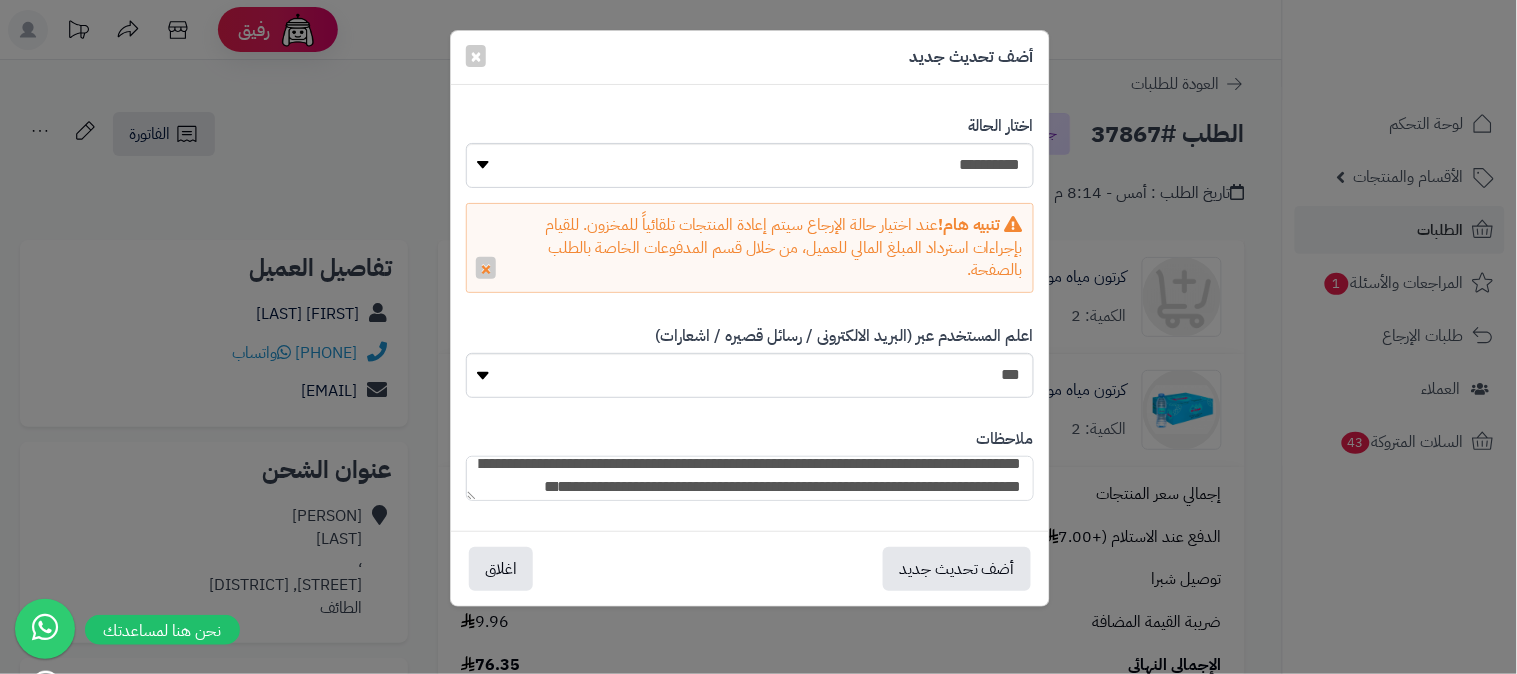 scroll, scrollTop: 35, scrollLeft: 0, axis: vertical 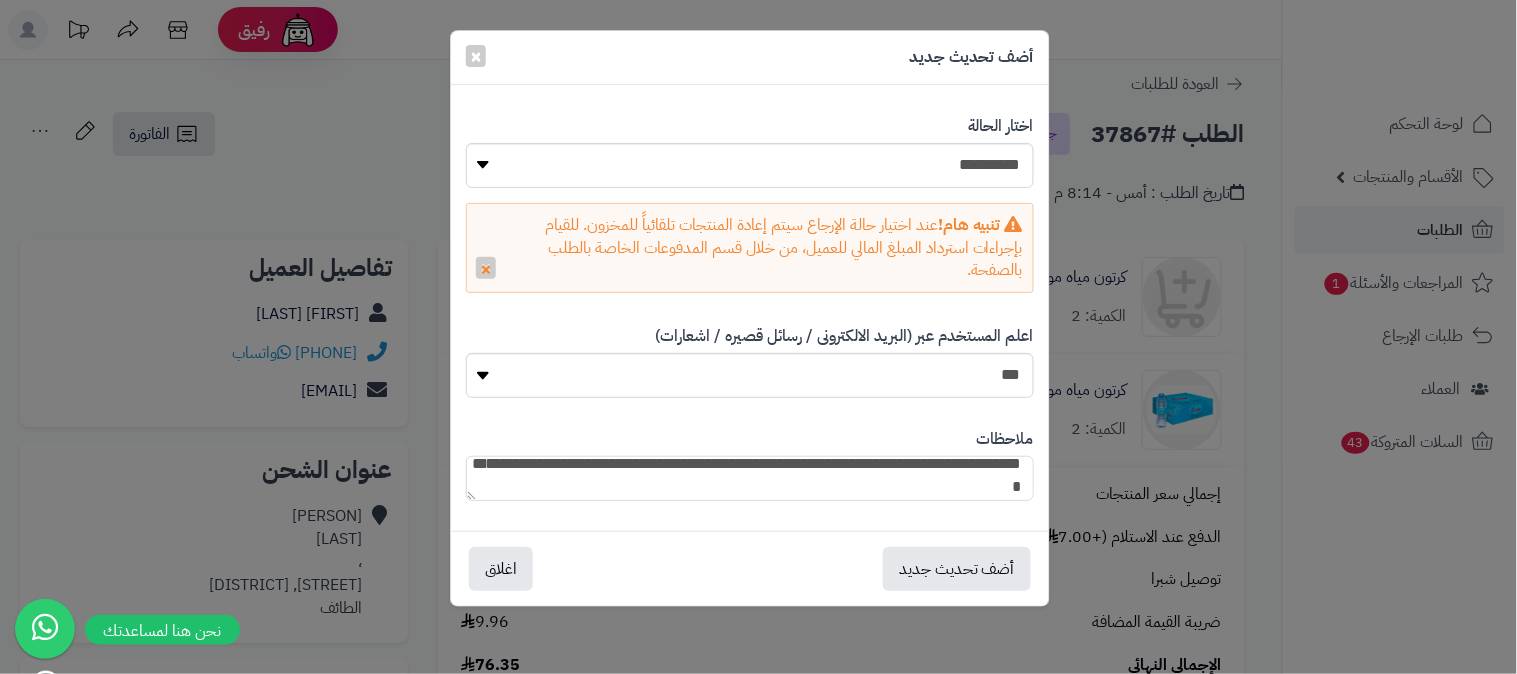 click on "**********" at bounding box center [750, 478] 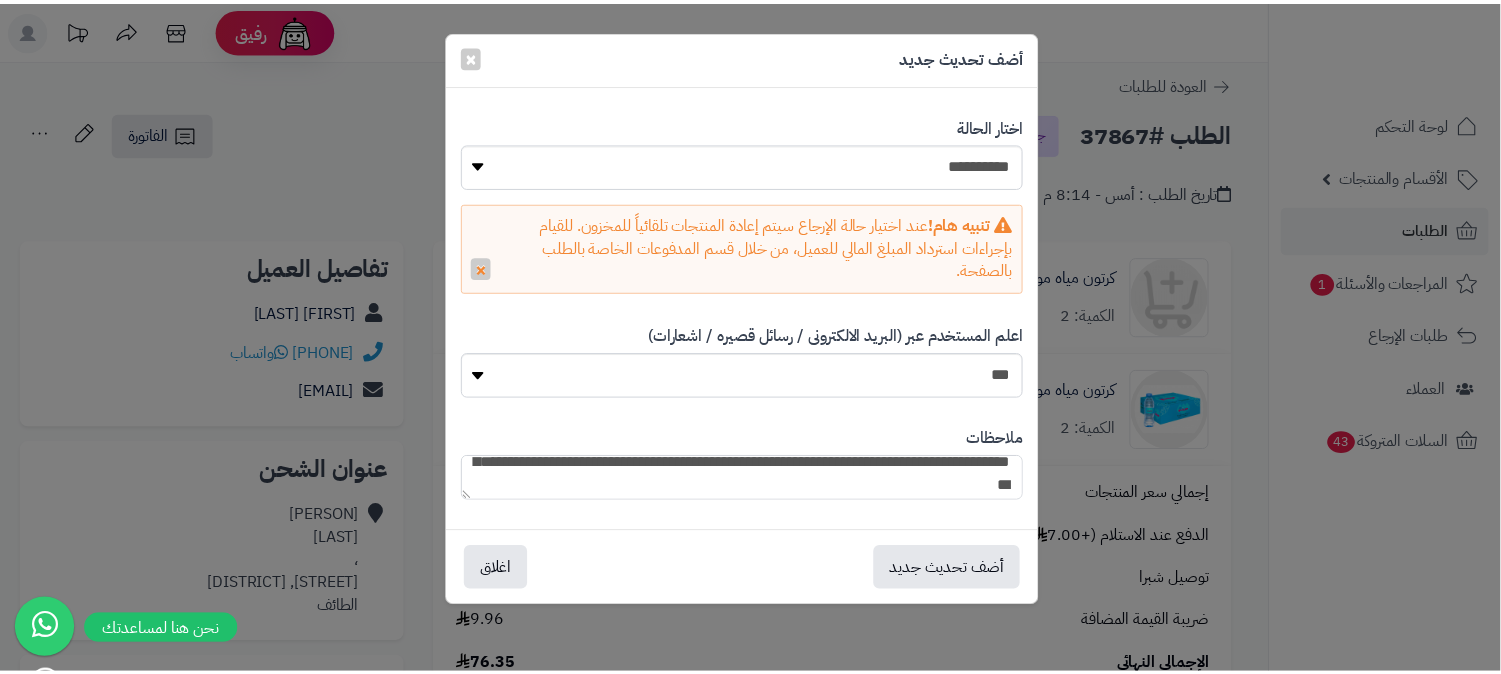 scroll, scrollTop: 28, scrollLeft: 0, axis: vertical 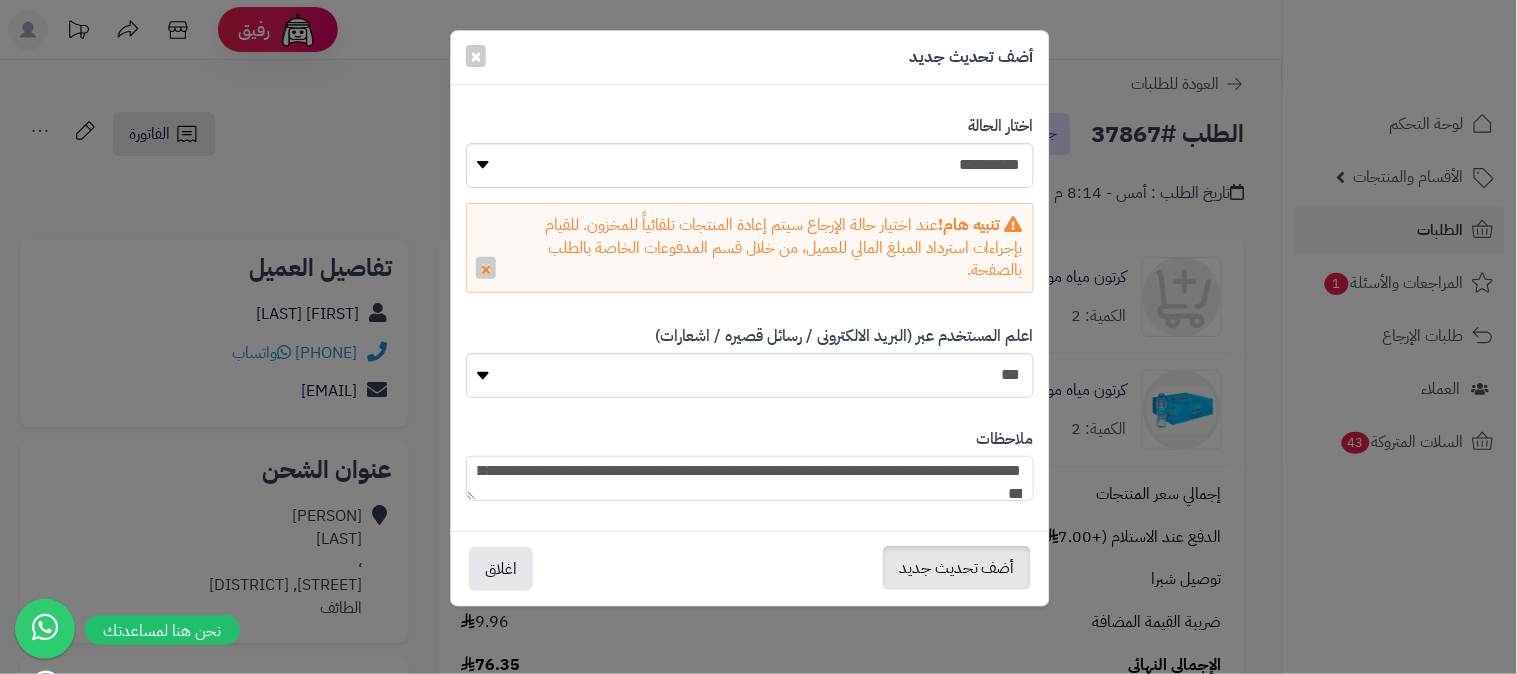 type on "**********" 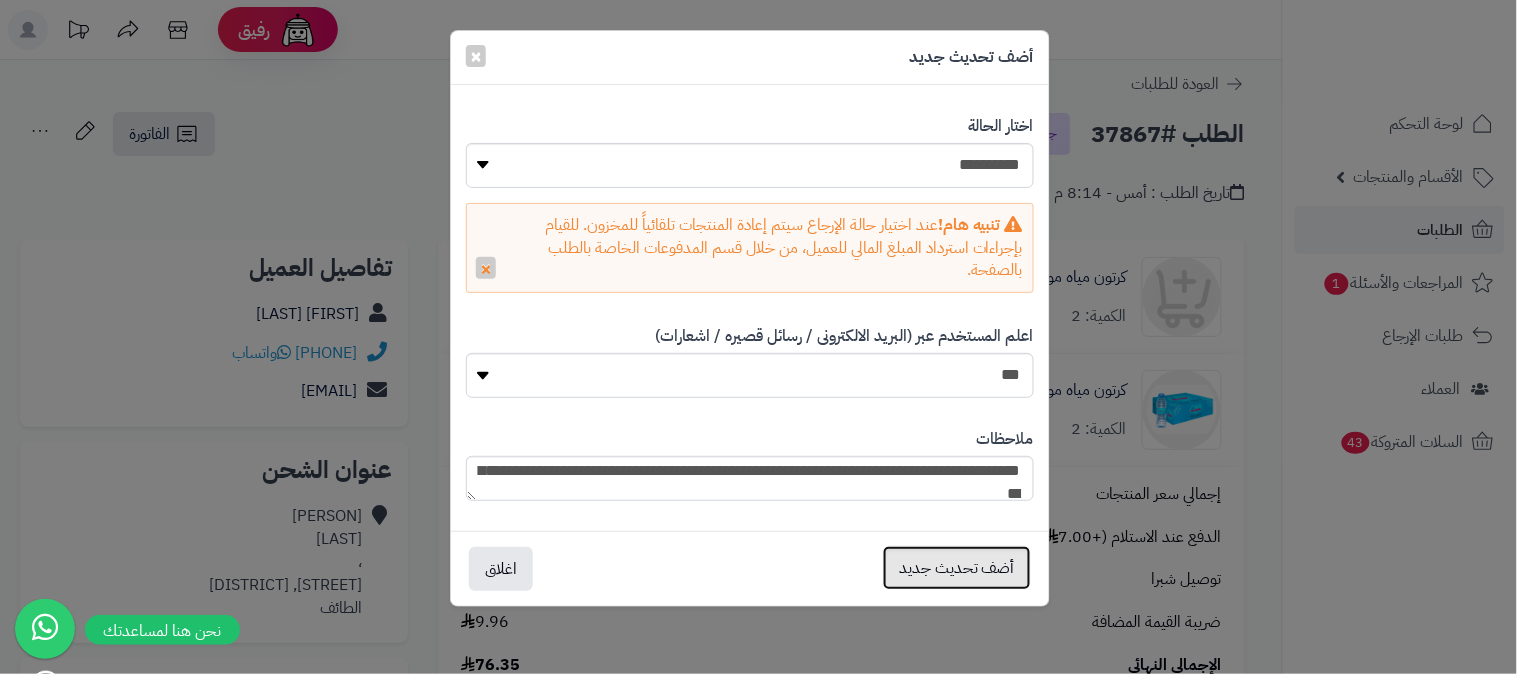 click on "أضف تحديث جديد" at bounding box center [957, 568] 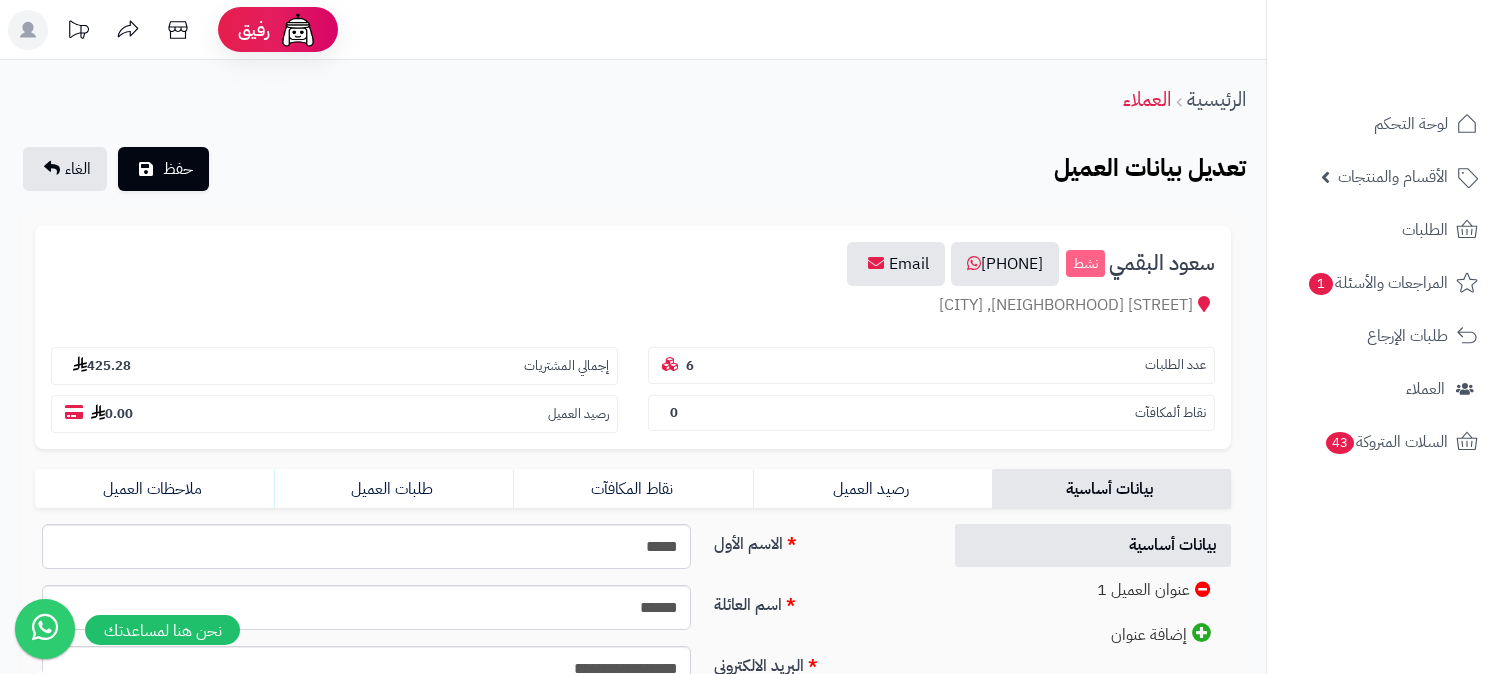 scroll, scrollTop: 0, scrollLeft: 0, axis: both 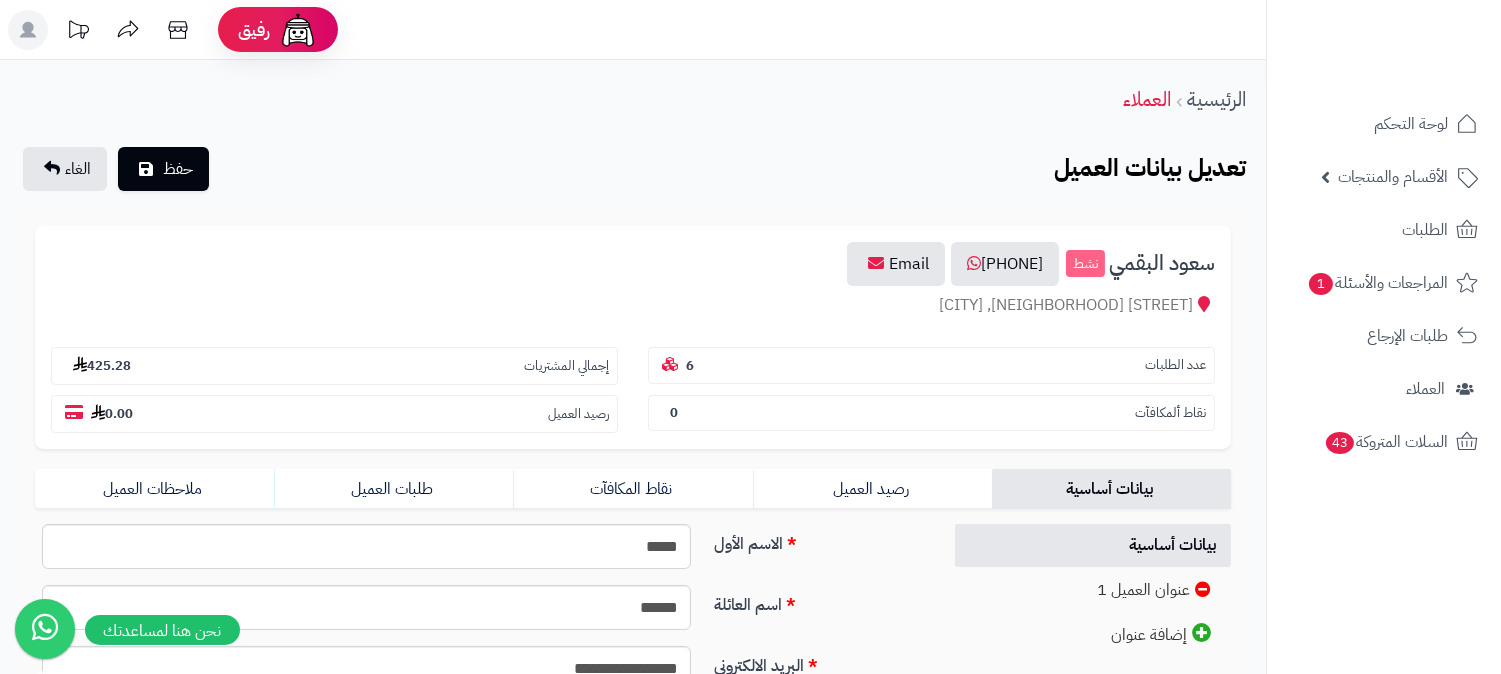 click on "طلبات العميل" at bounding box center (393, 489) 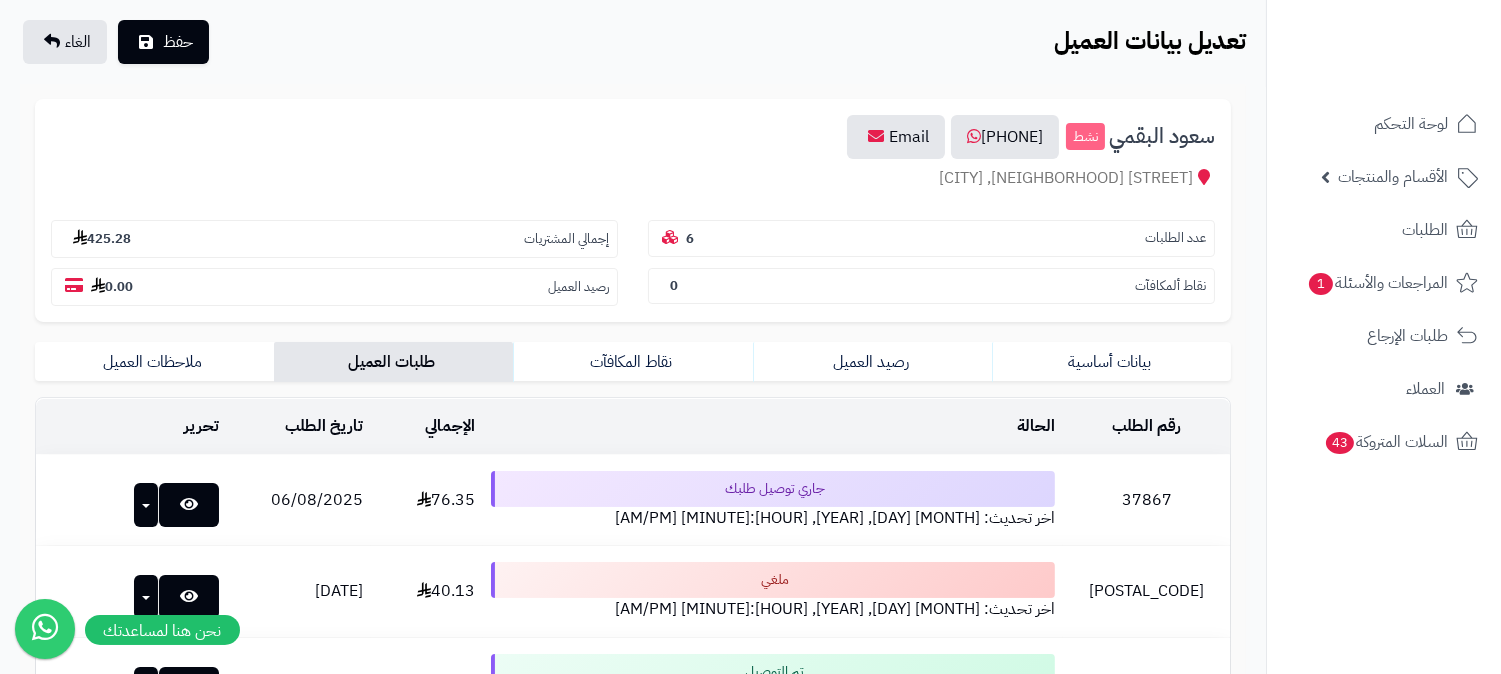 scroll, scrollTop: 0, scrollLeft: 0, axis: both 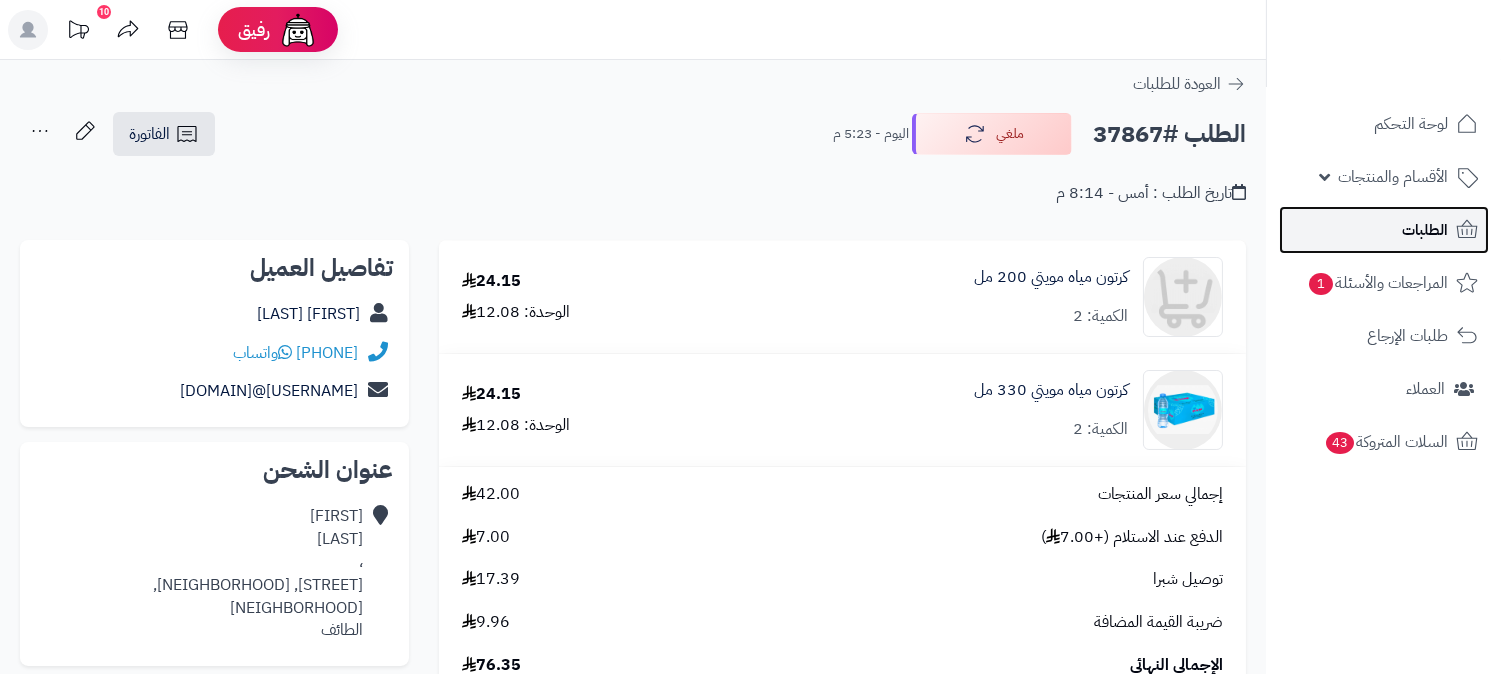 click on "الطلبات" at bounding box center (1425, 230) 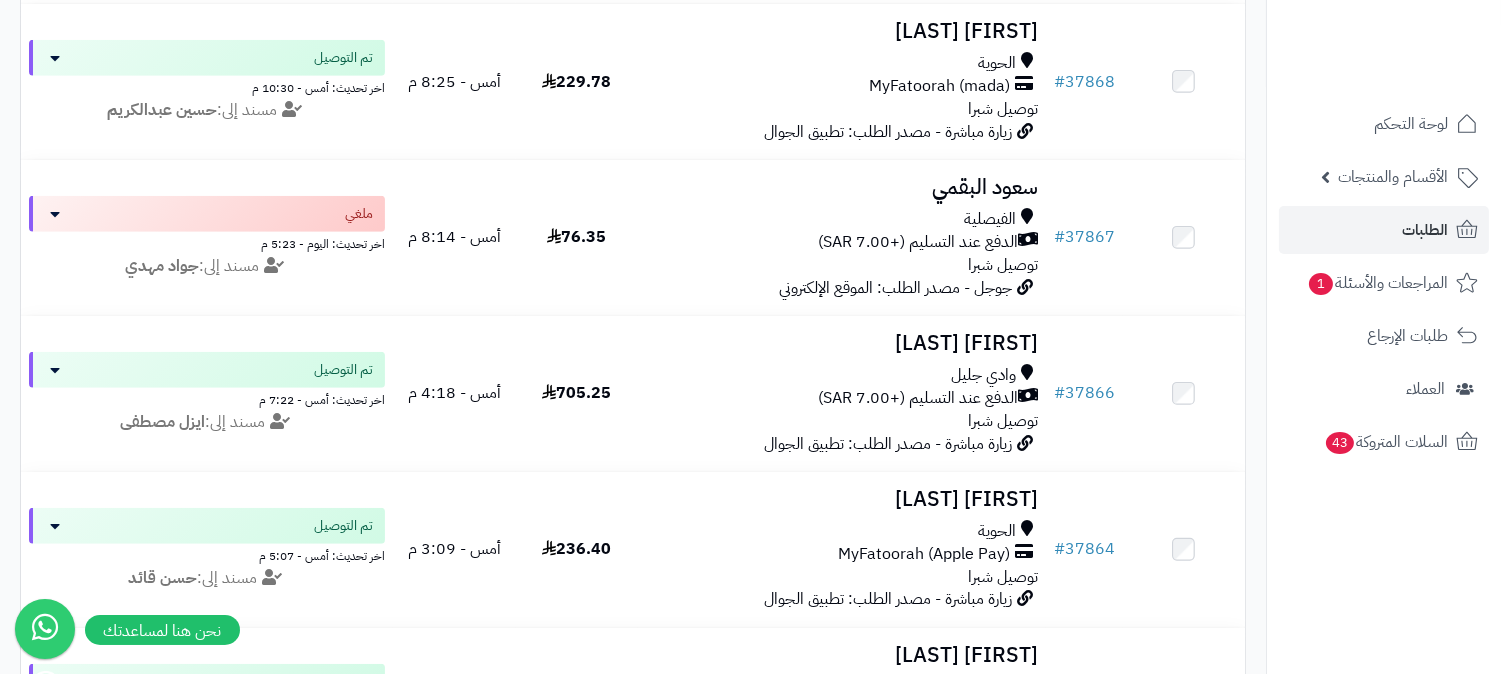 scroll, scrollTop: 2333, scrollLeft: 0, axis: vertical 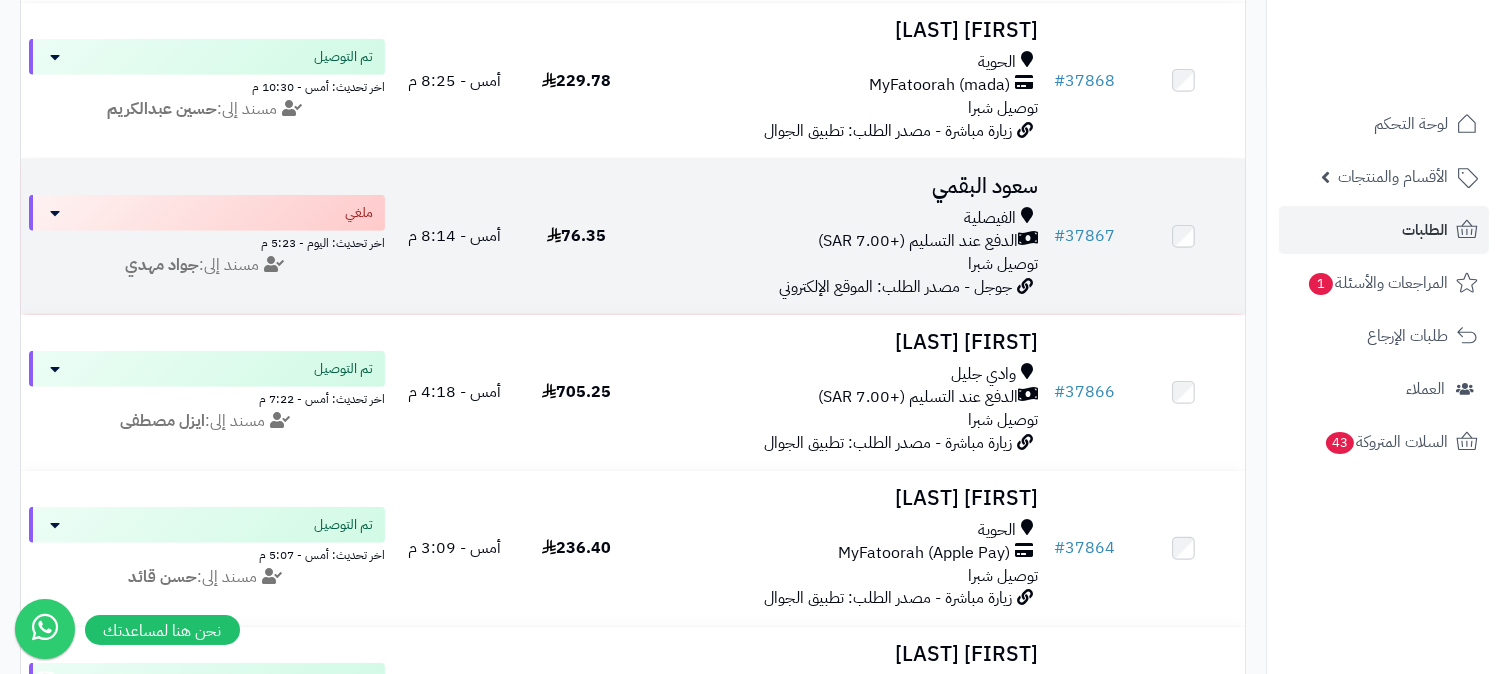 click on "الفيصلية" at bounding box center (842, 218) 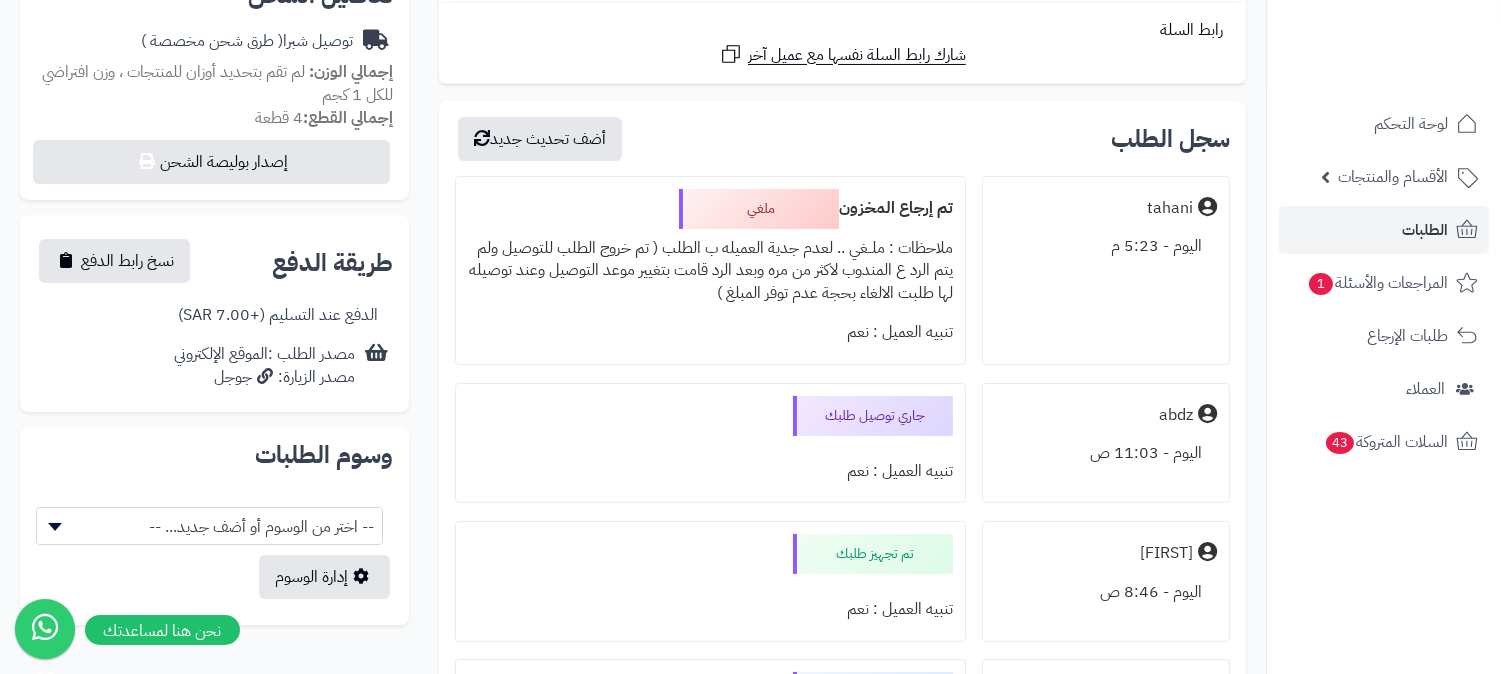 scroll, scrollTop: 666, scrollLeft: 0, axis: vertical 